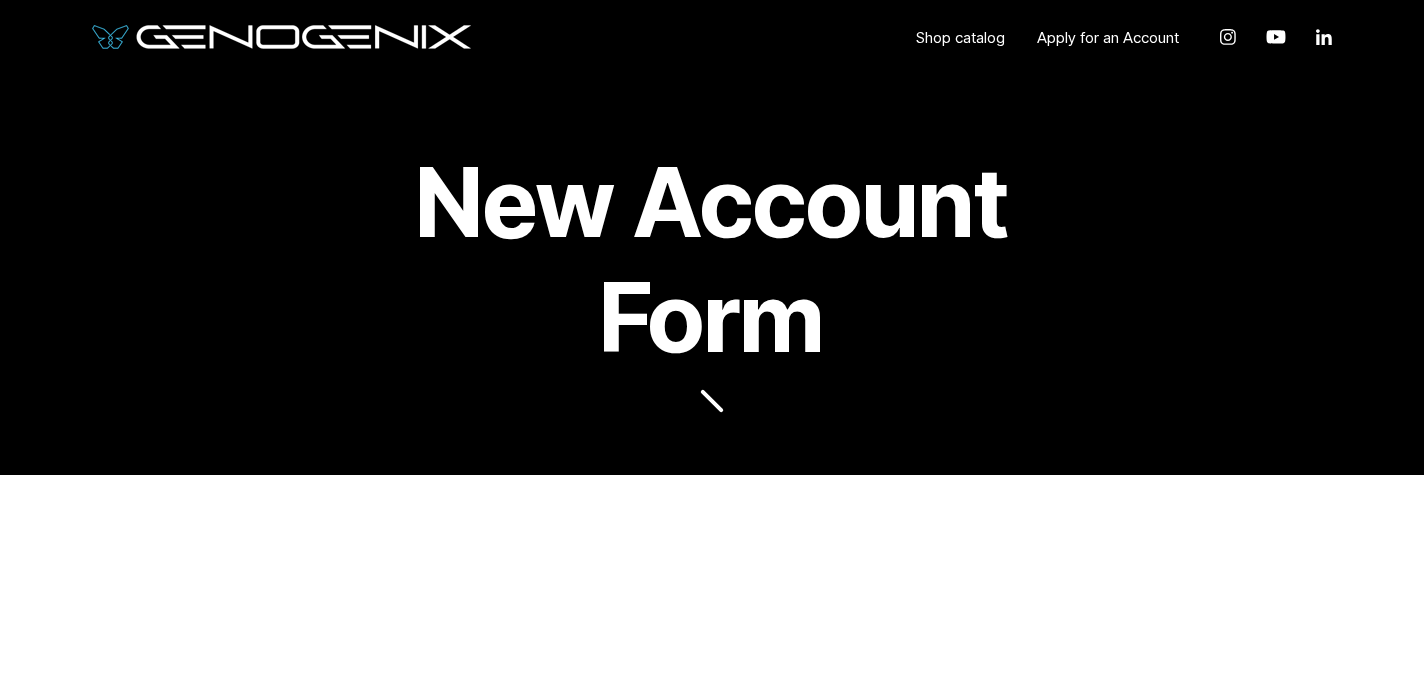 scroll, scrollTop: 434, scrollLeft: 0, axis: vertical 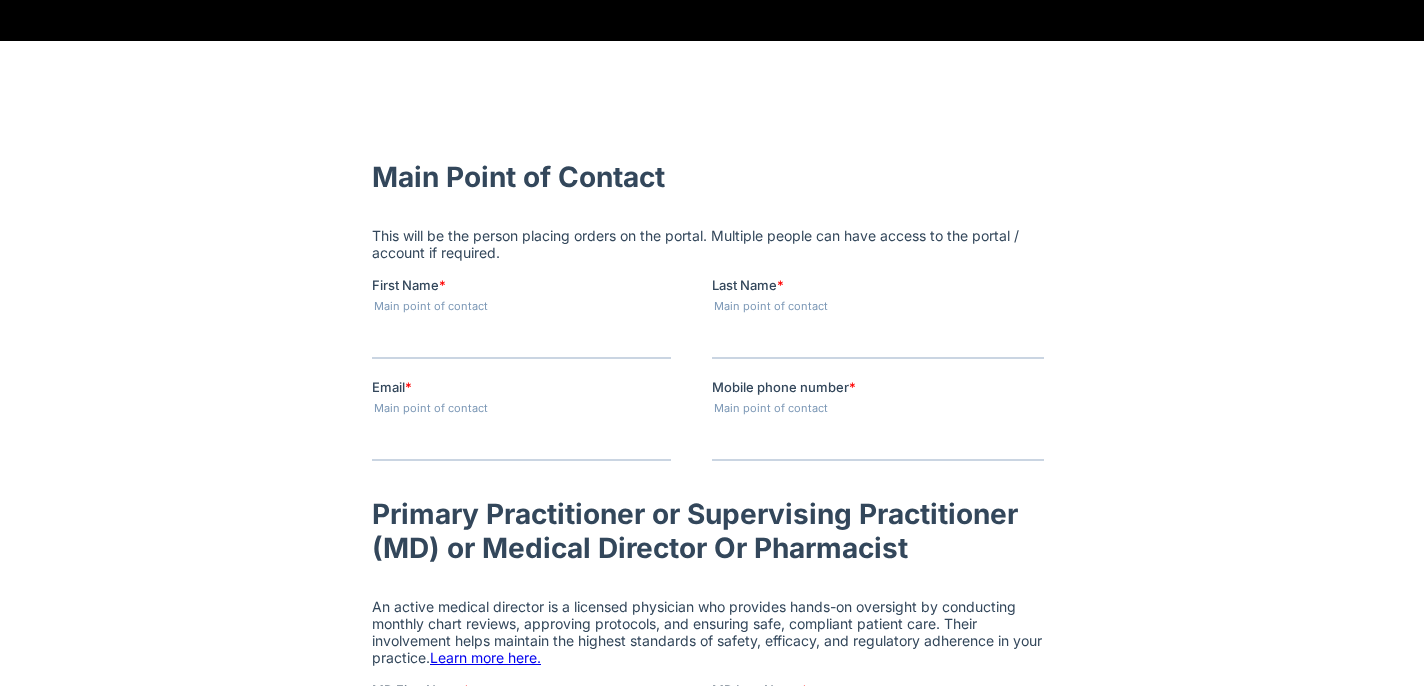 click on "First Name *" at bounding box center [521, 338] 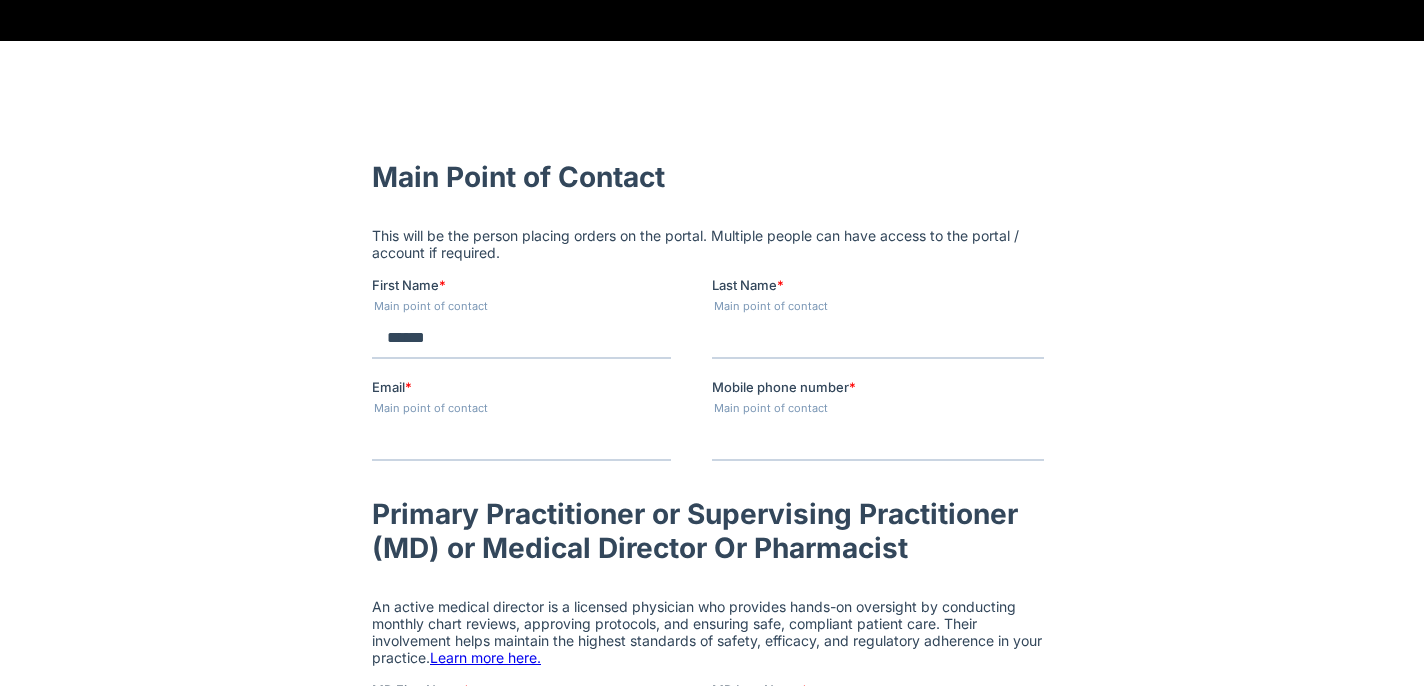 type on "*****" 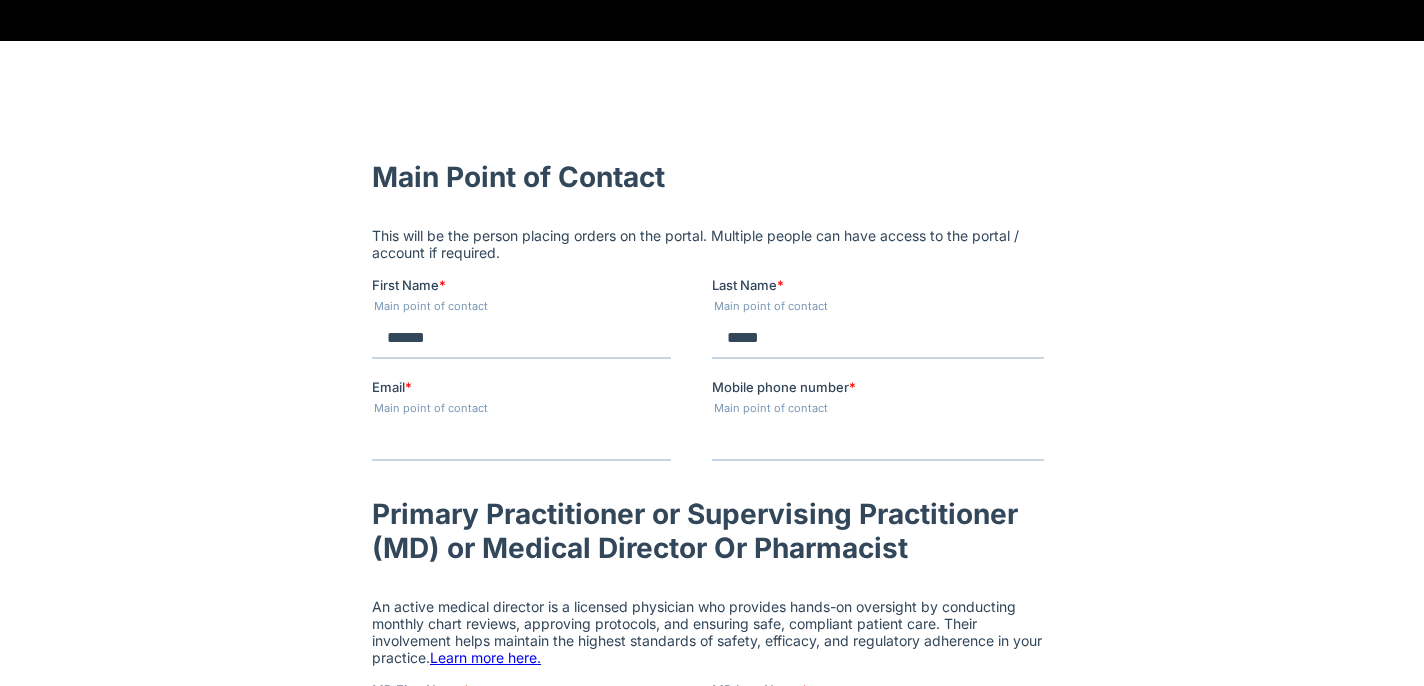 type on "**********" 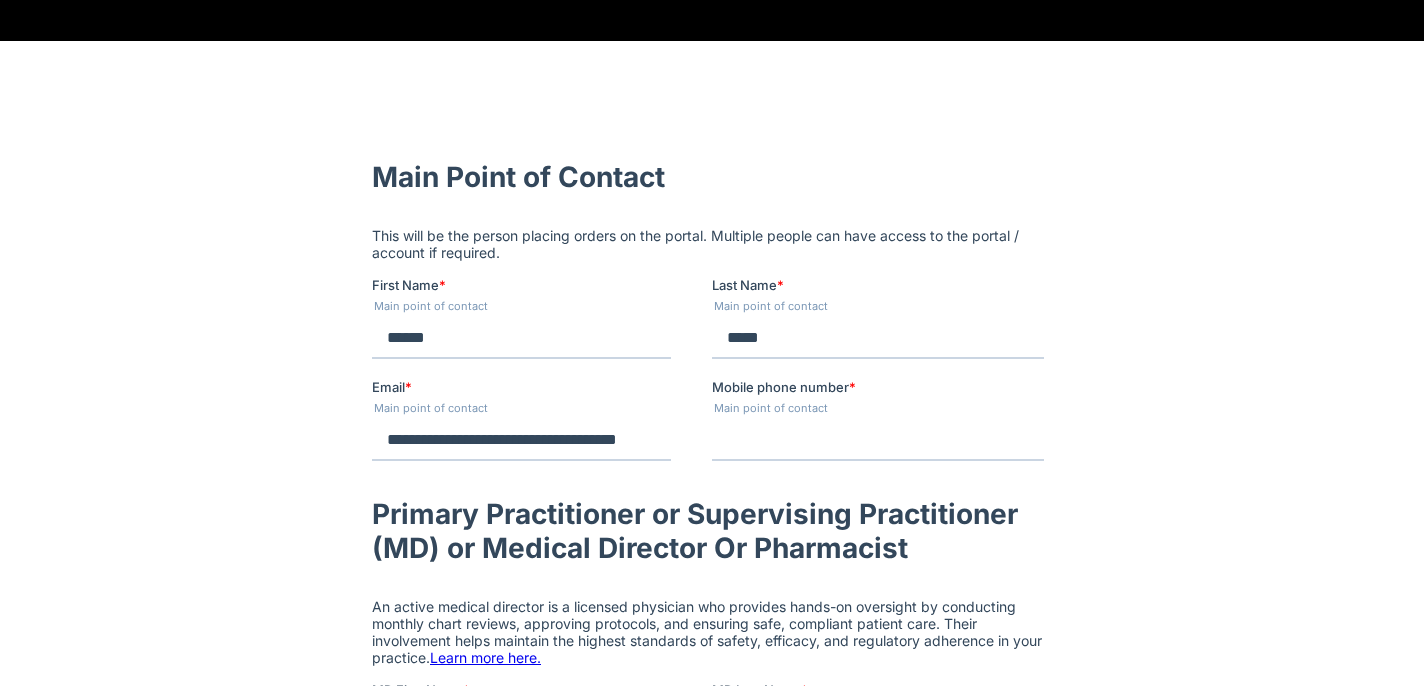 click on "Mobile phone number *" at bounding box center (878, 440) 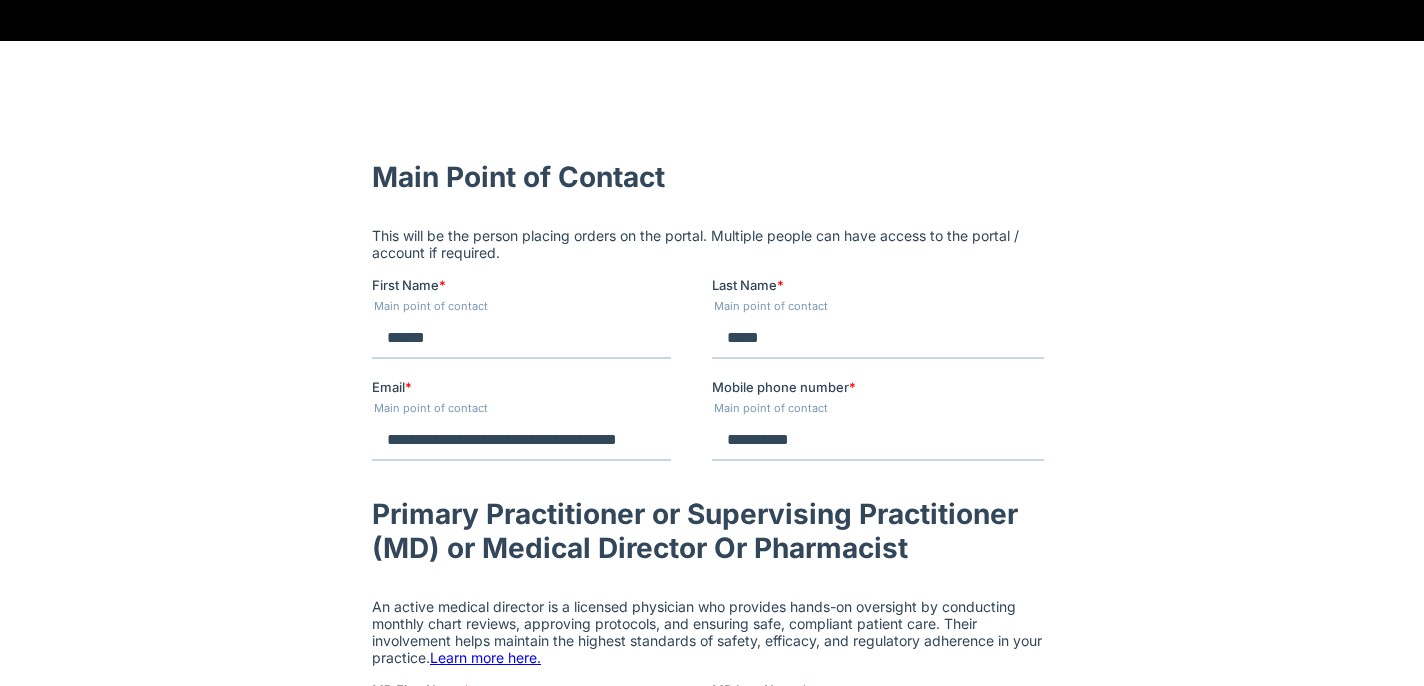 type on "**********" 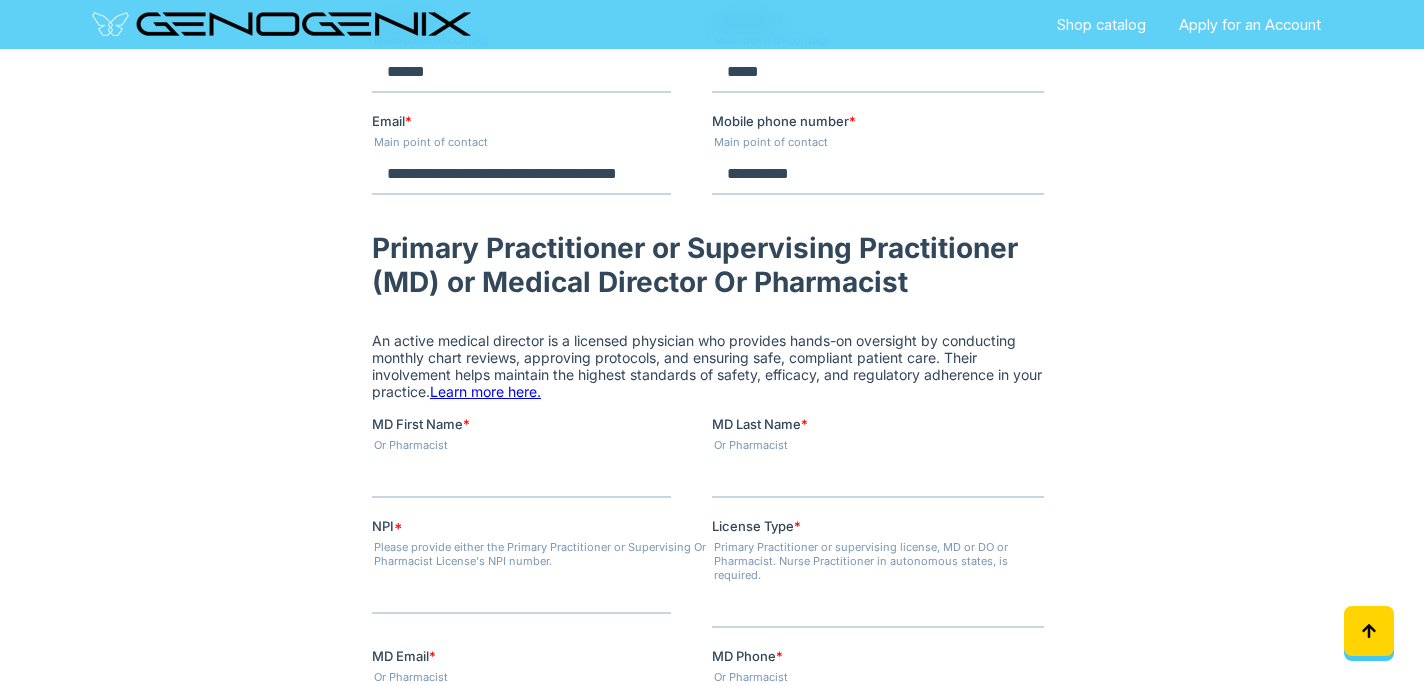 scroll, scrollTop: 718, scrollLeft: 0, axis: vertical 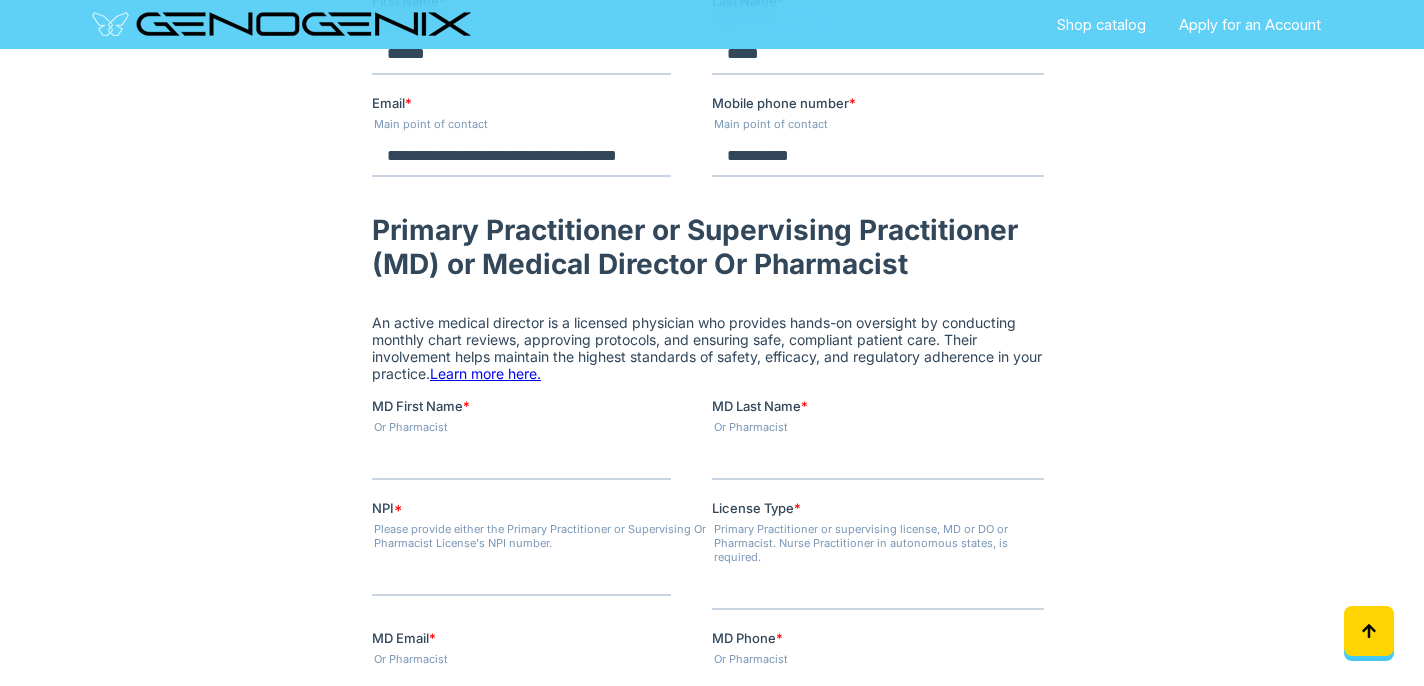 click on "MD First Name *" at bounding box center [521, 460] 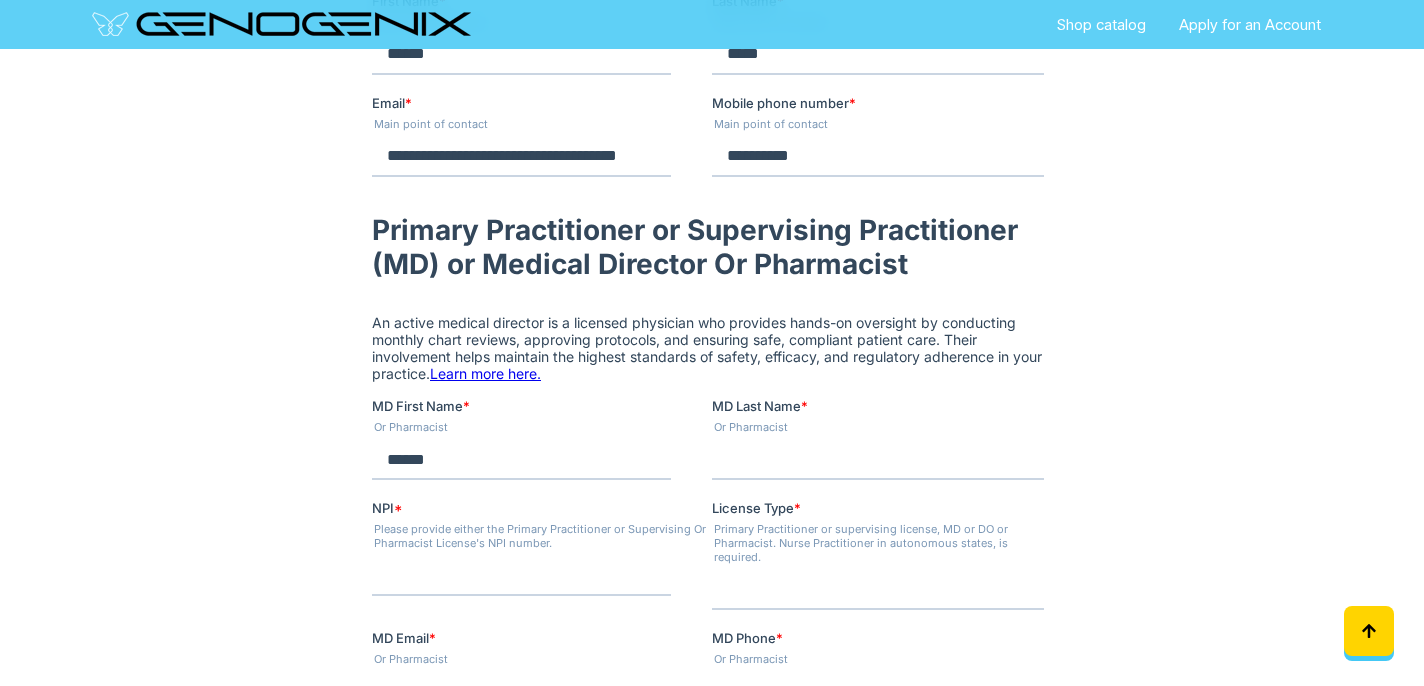 type on "*****" 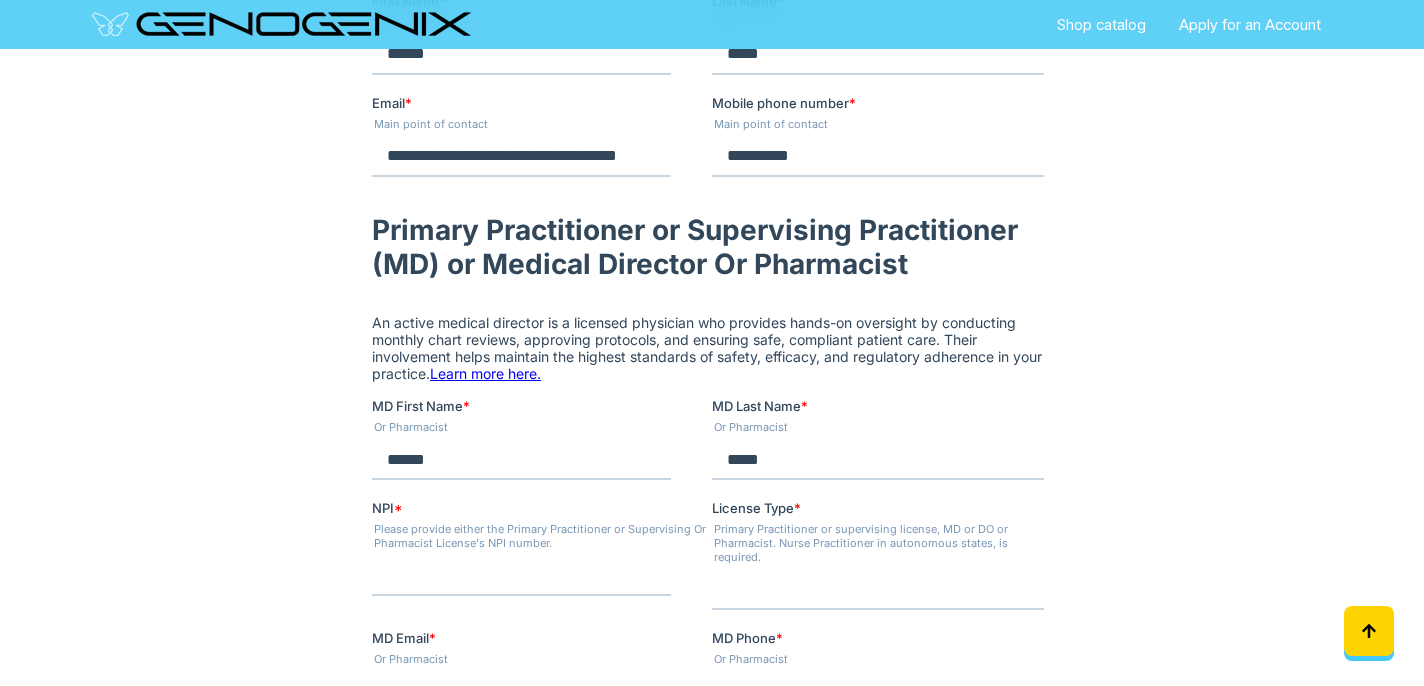 type on "**********" 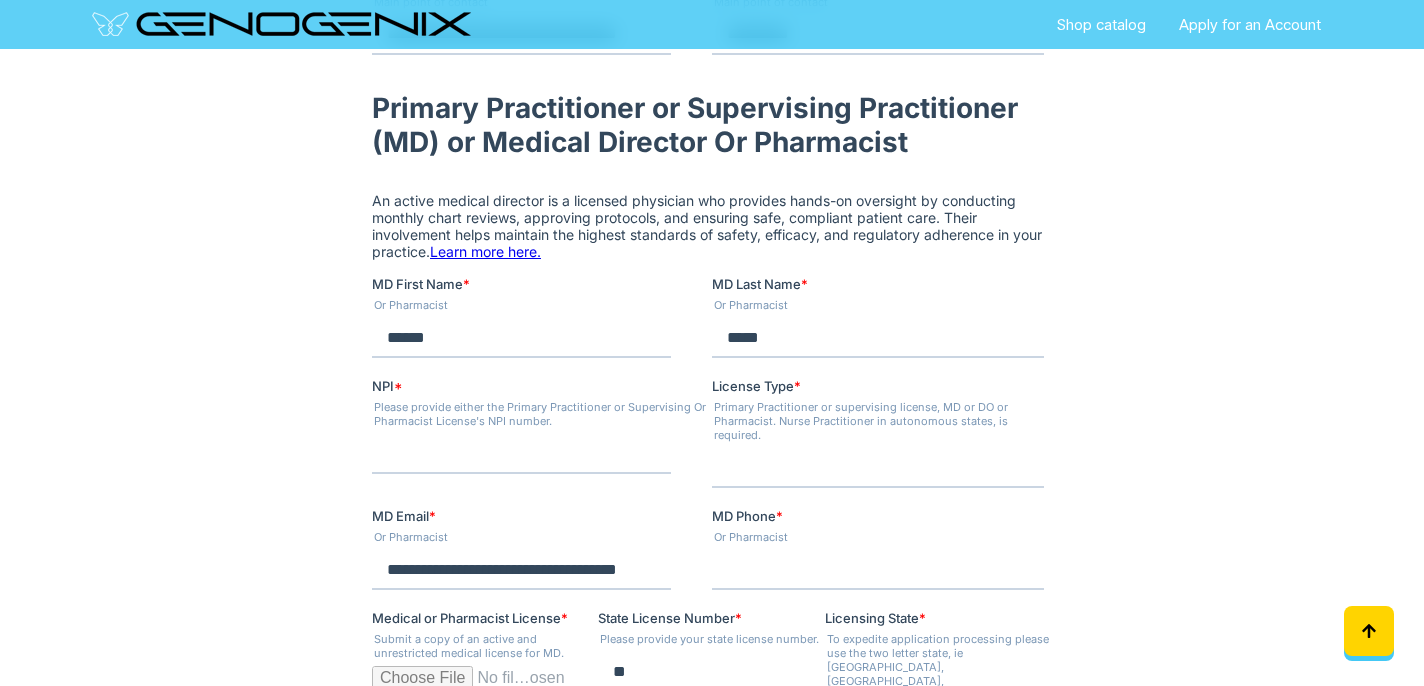scroll, scrollTop: 843, scrollLeft: 0, axis: vertical 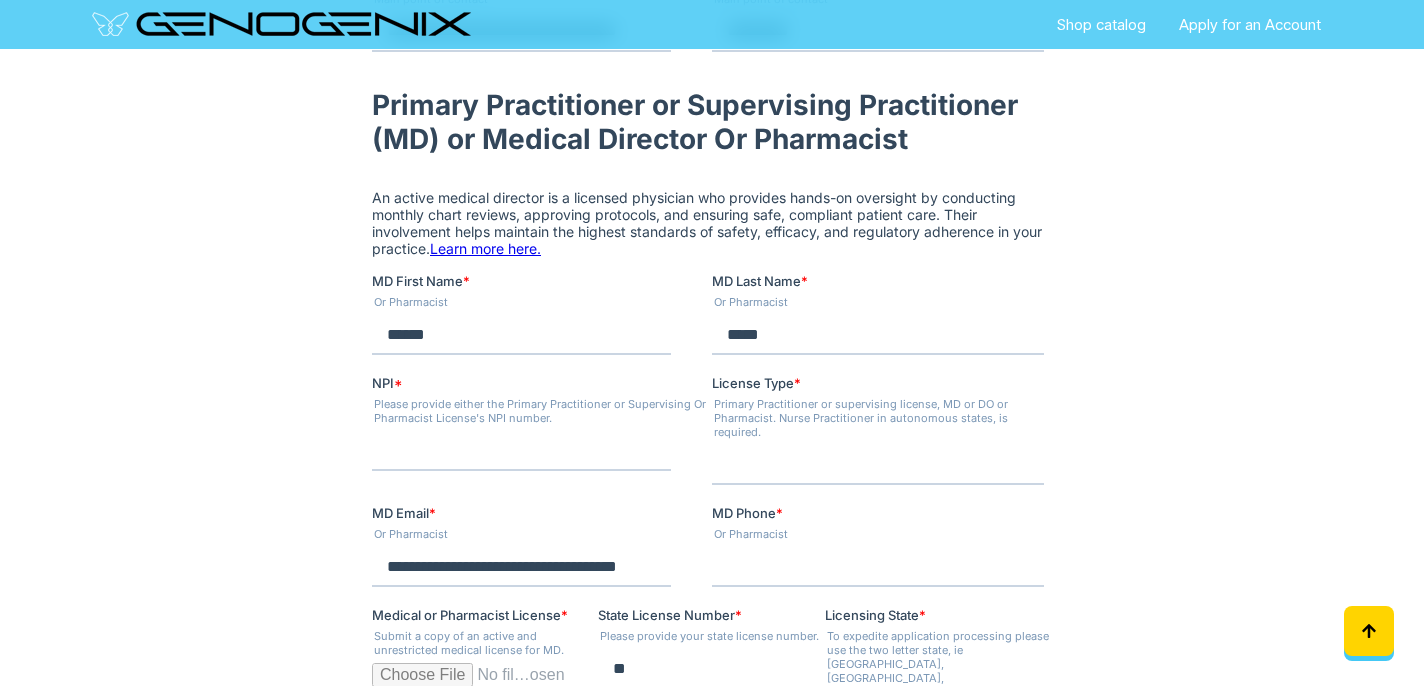 click on "License Type *" at bounding box center [878, 465] 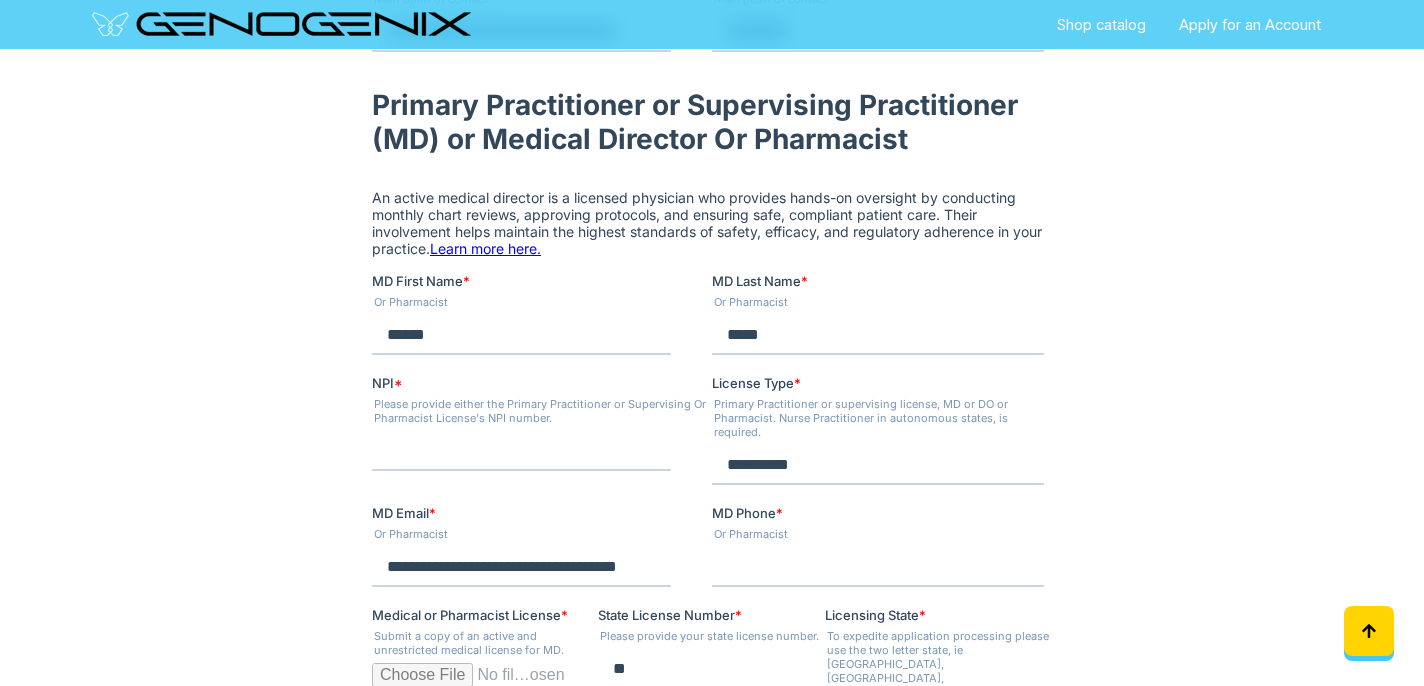 type on "**********" 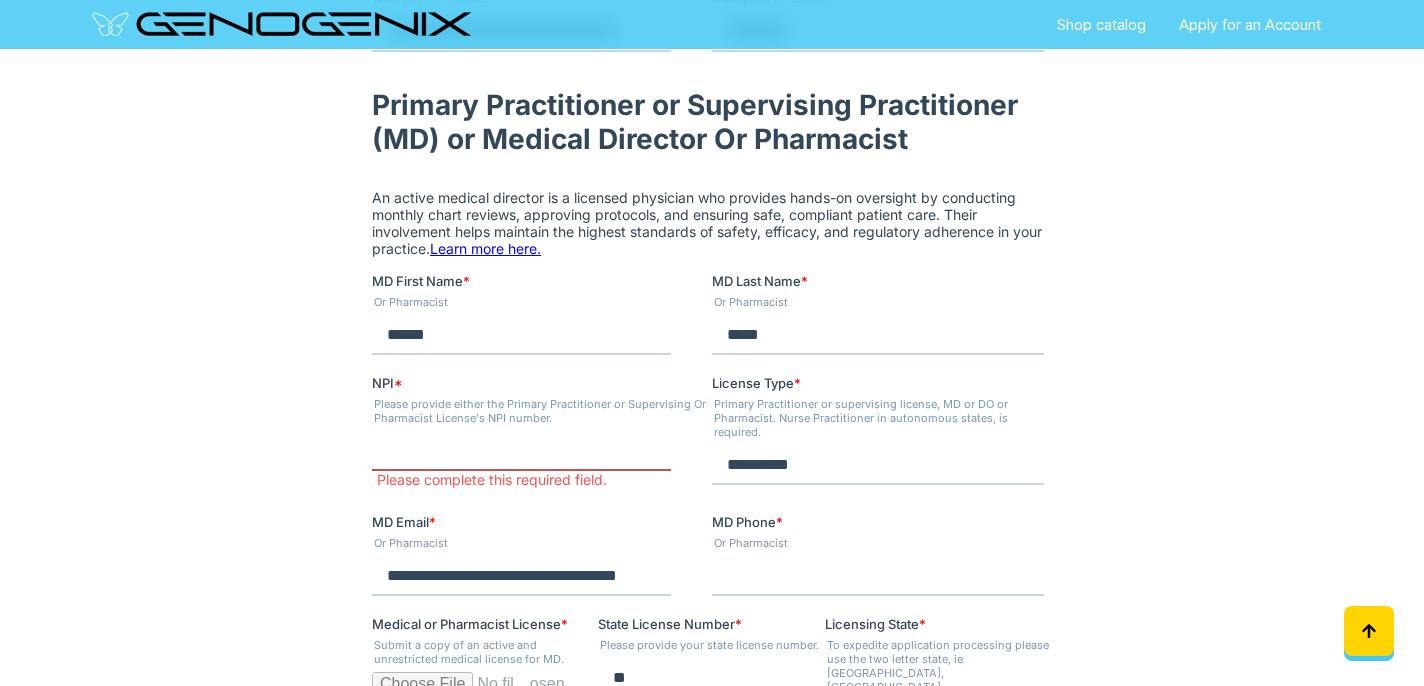type 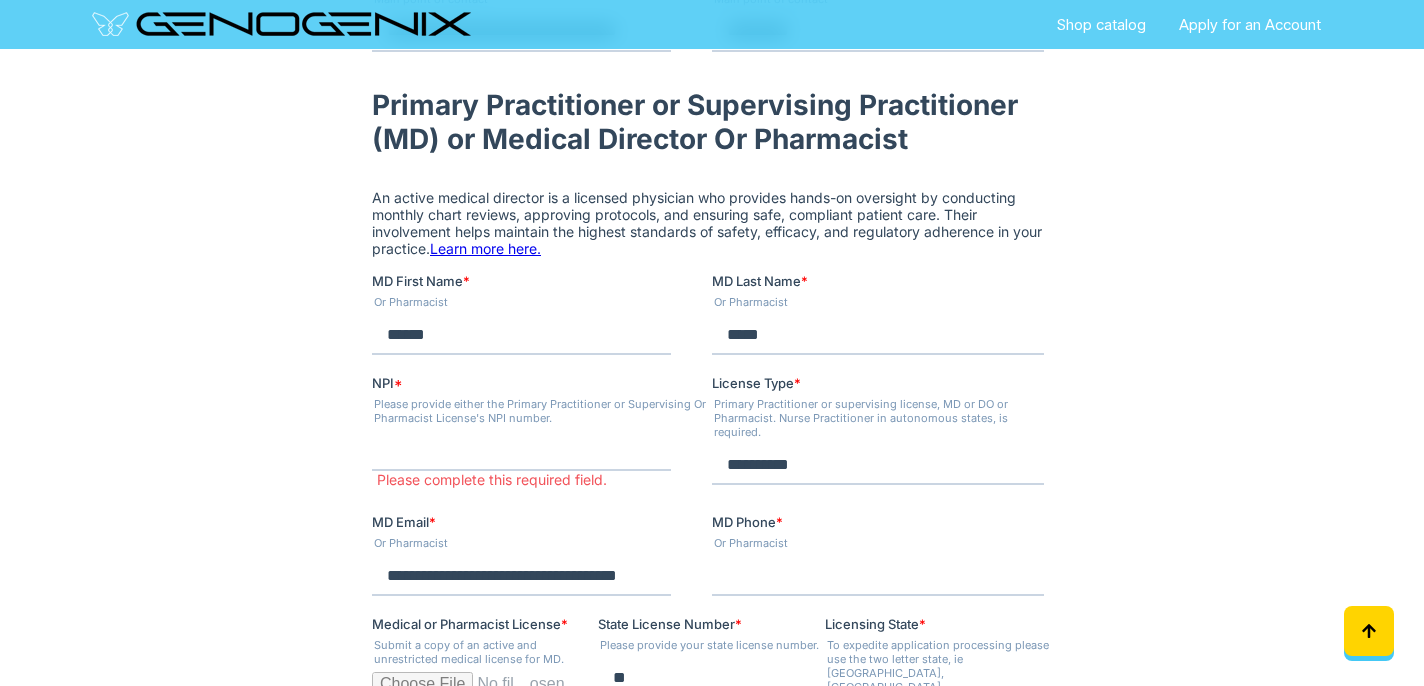 click on "MD Phone *" at bounding box center [878, 576] 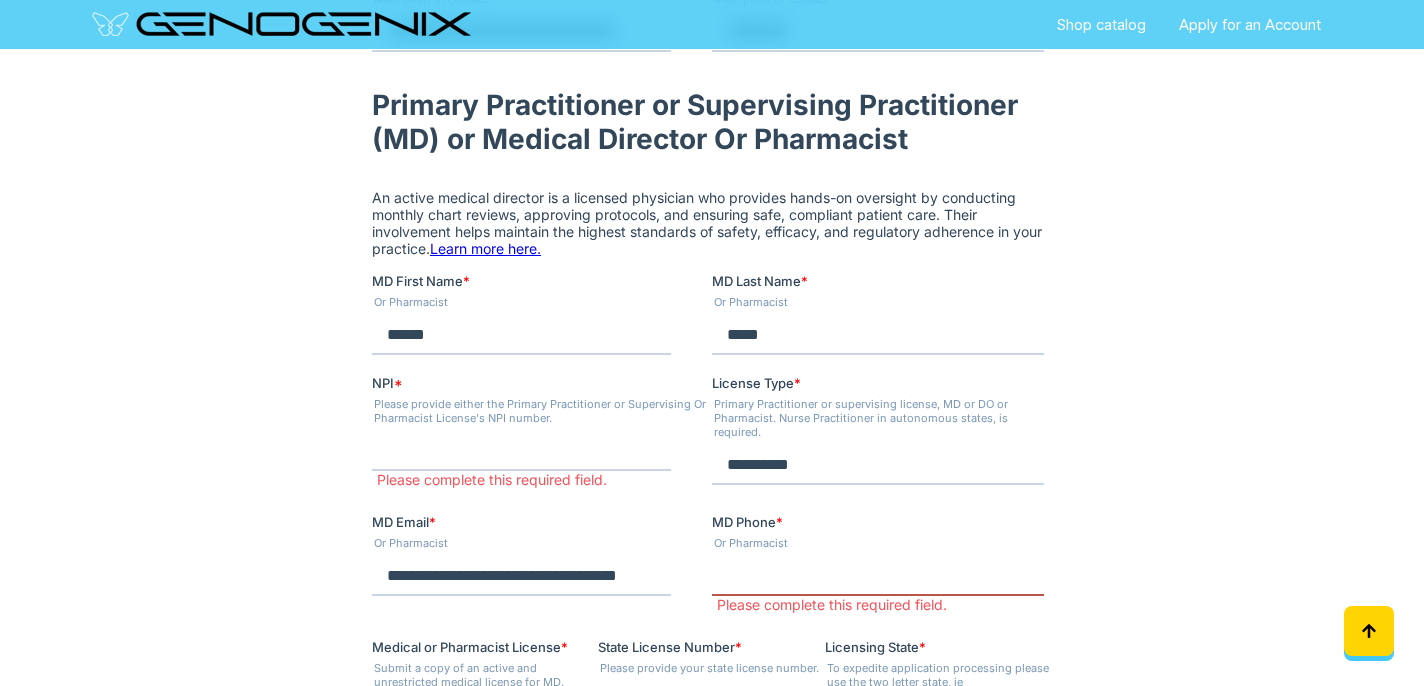 click on "MD Phone *" at bounding box center (878, 576) 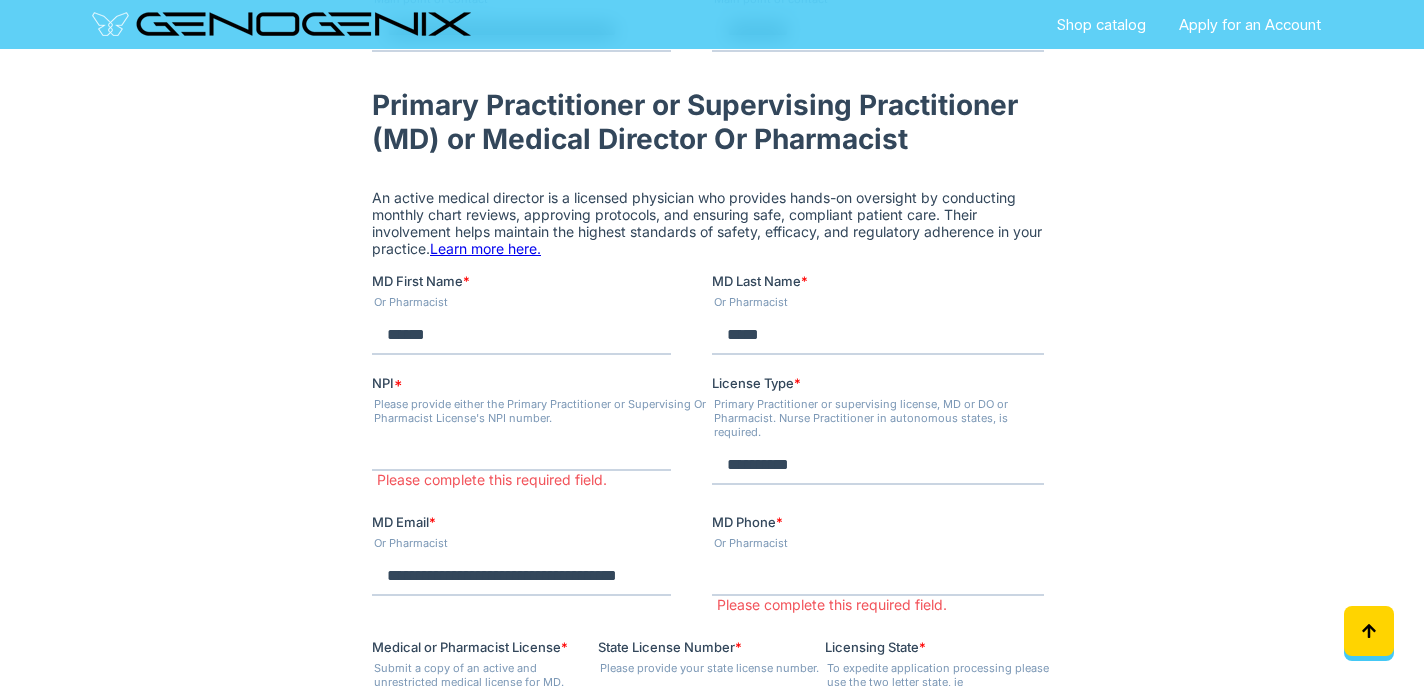 click on "**********" at bounding box center [712, 574] 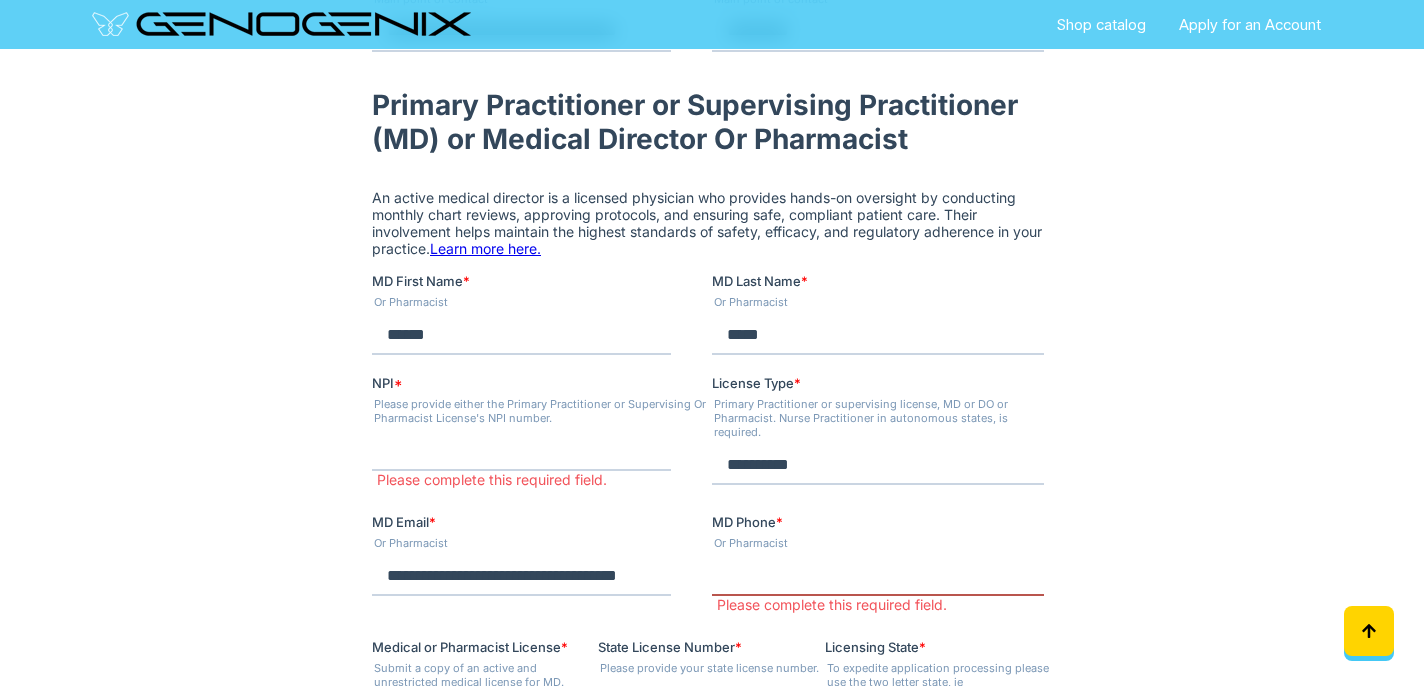 click on "MD Phone *" at bounding box center (878, 576) 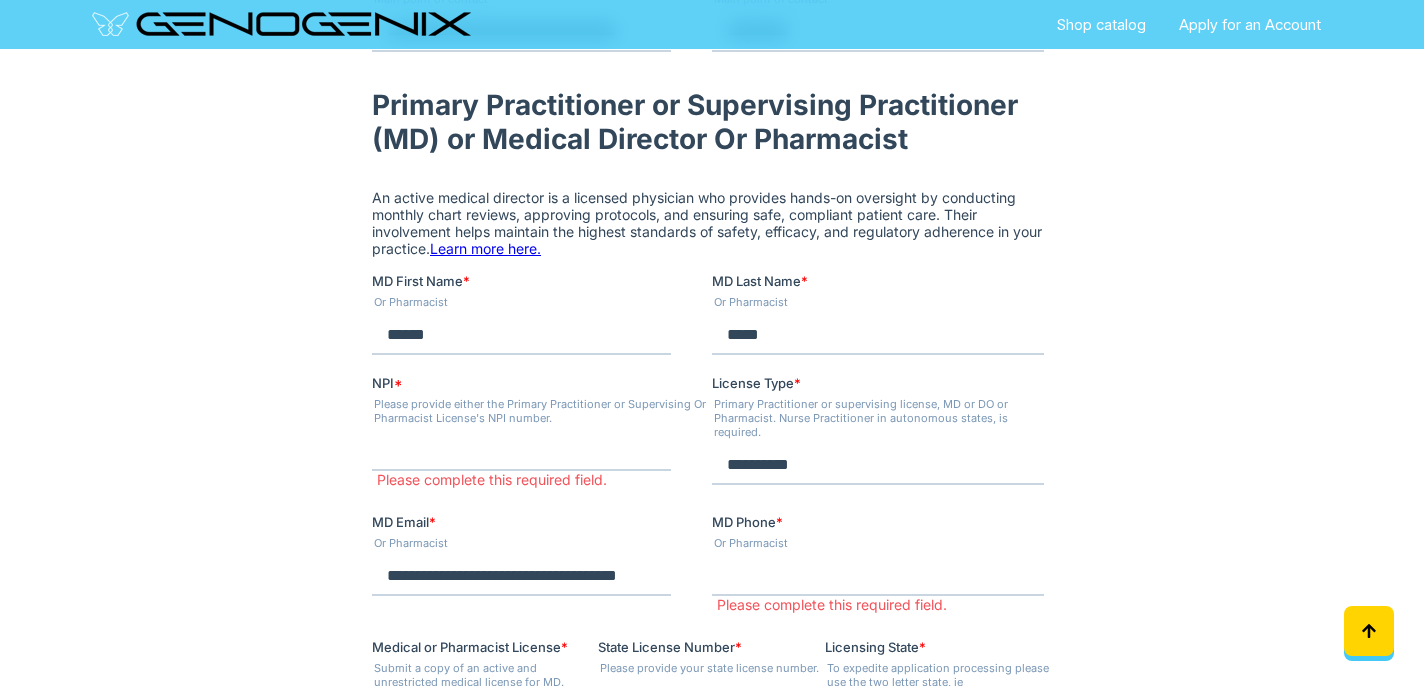 click on "Please complete this required field." at bounding box center (884, 605) 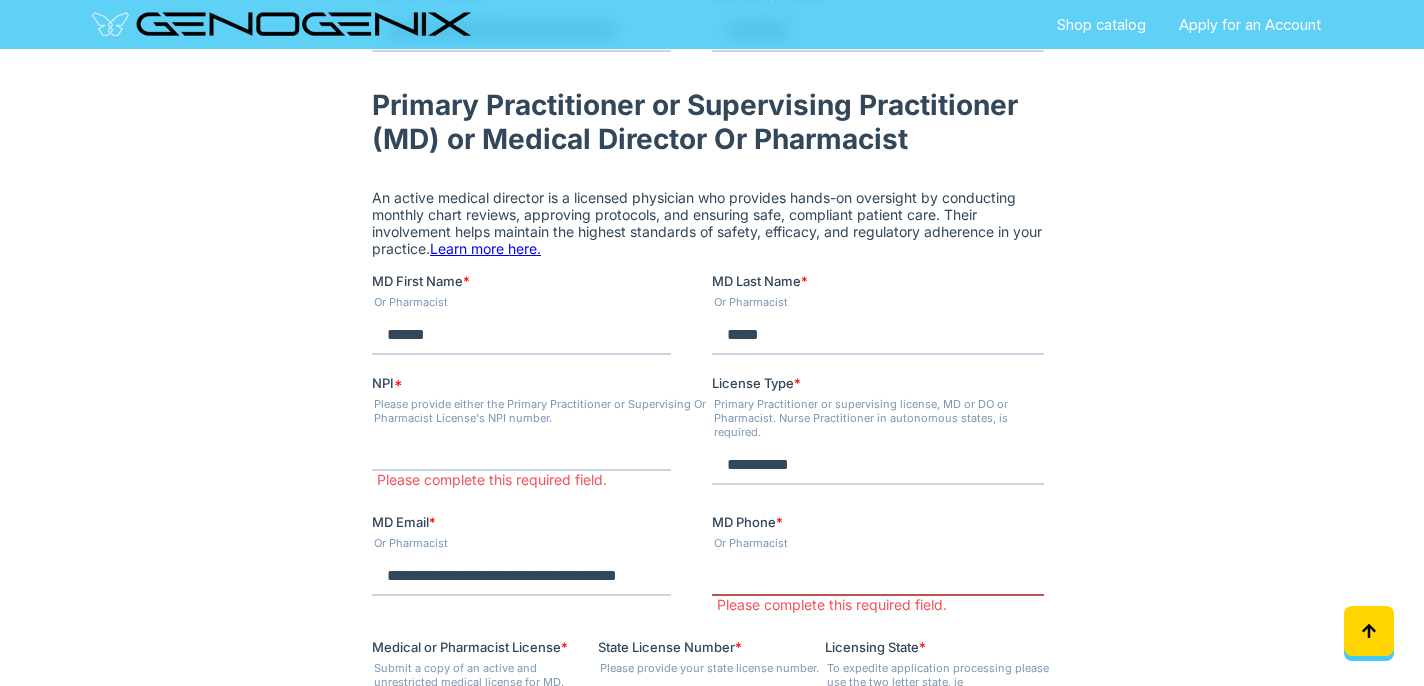 drag, startPoint x: 733, startPoint y: 567, endPoint x: 721, endPoint y: 567, distance: 12 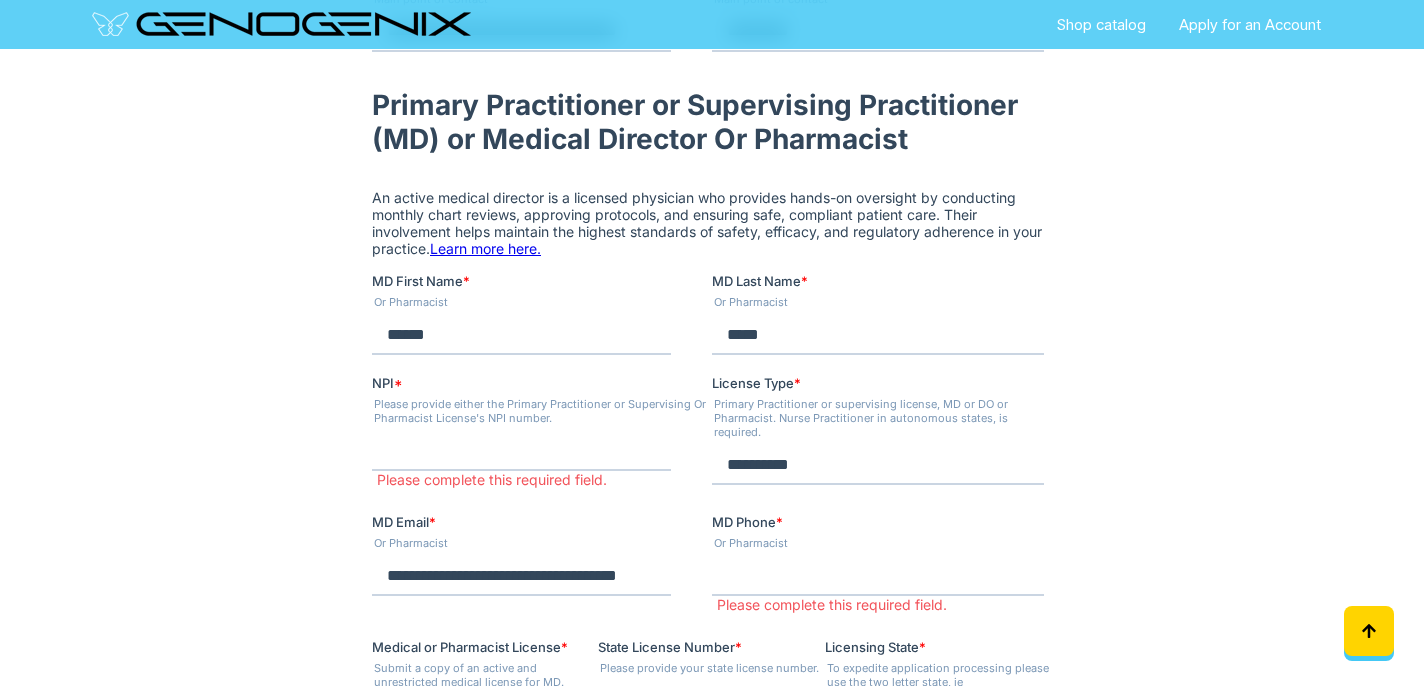 click on "**********" at bounding box center [712, 574] 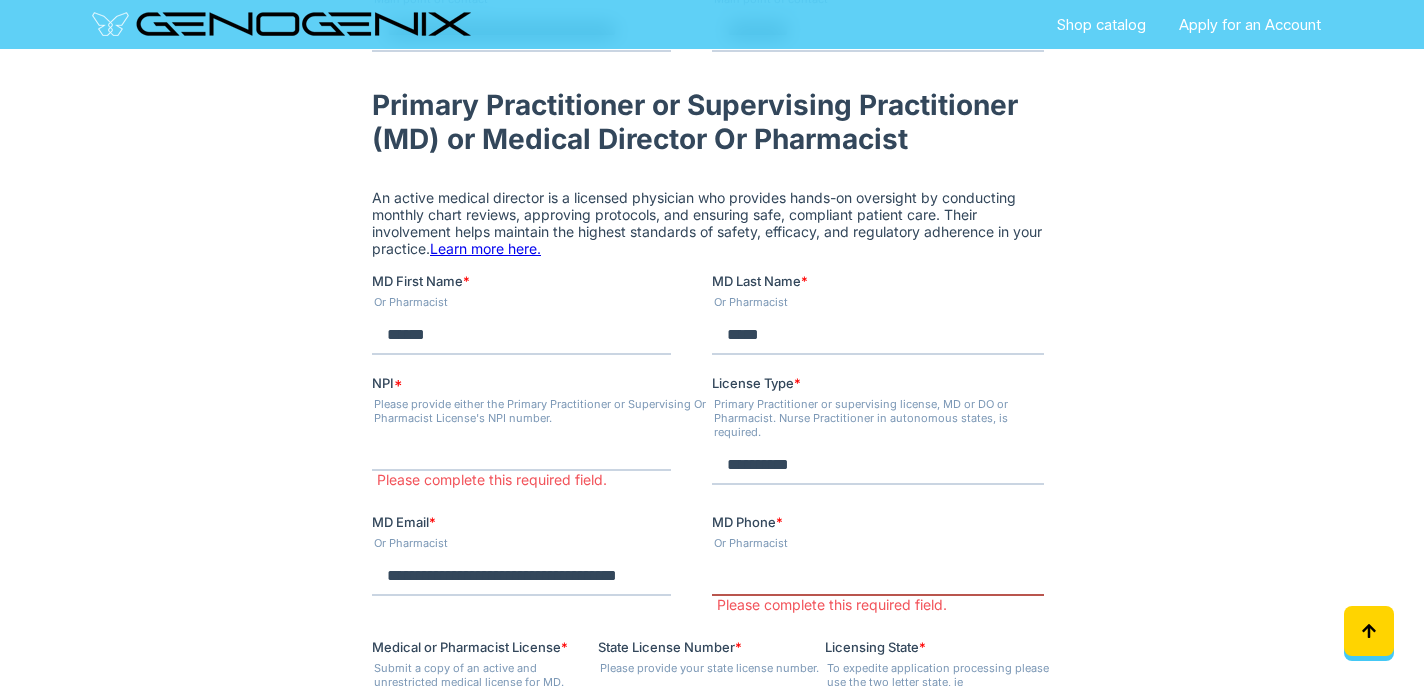 click on "MD Phone *" at bounding box center [878, 576] 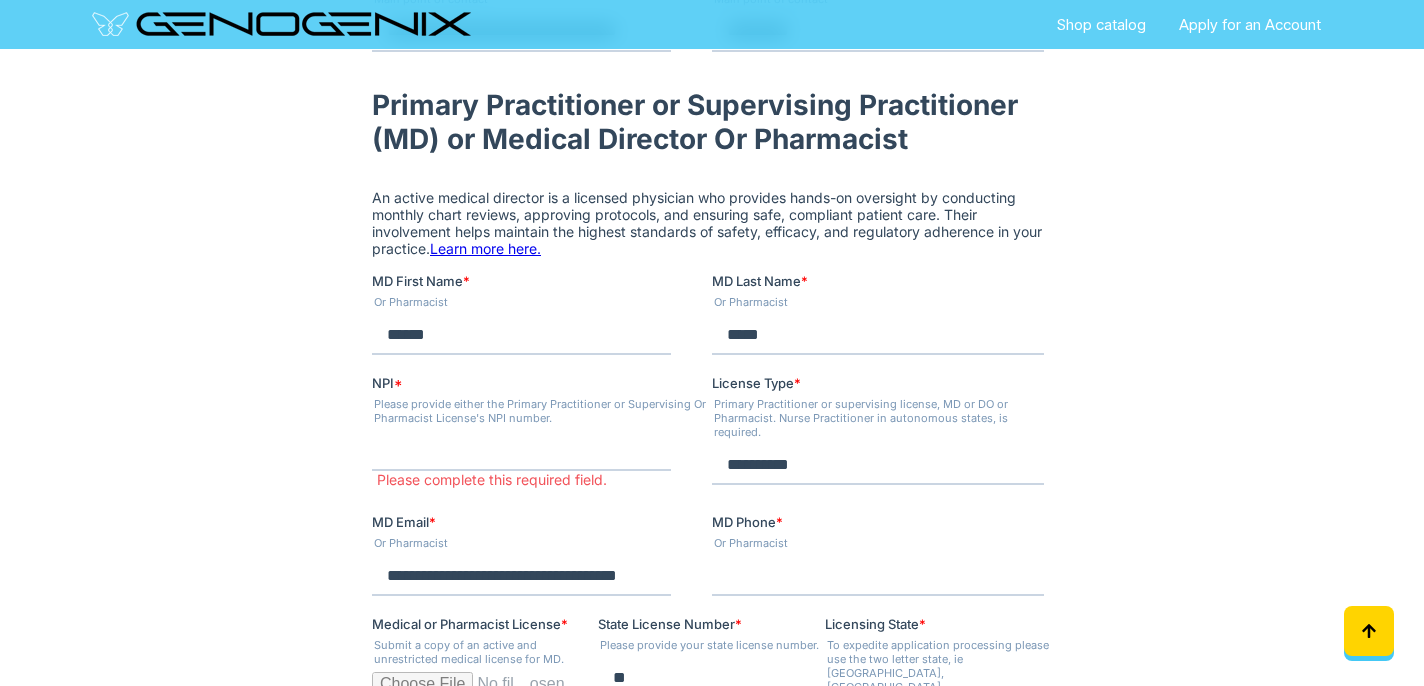 type on "**********" 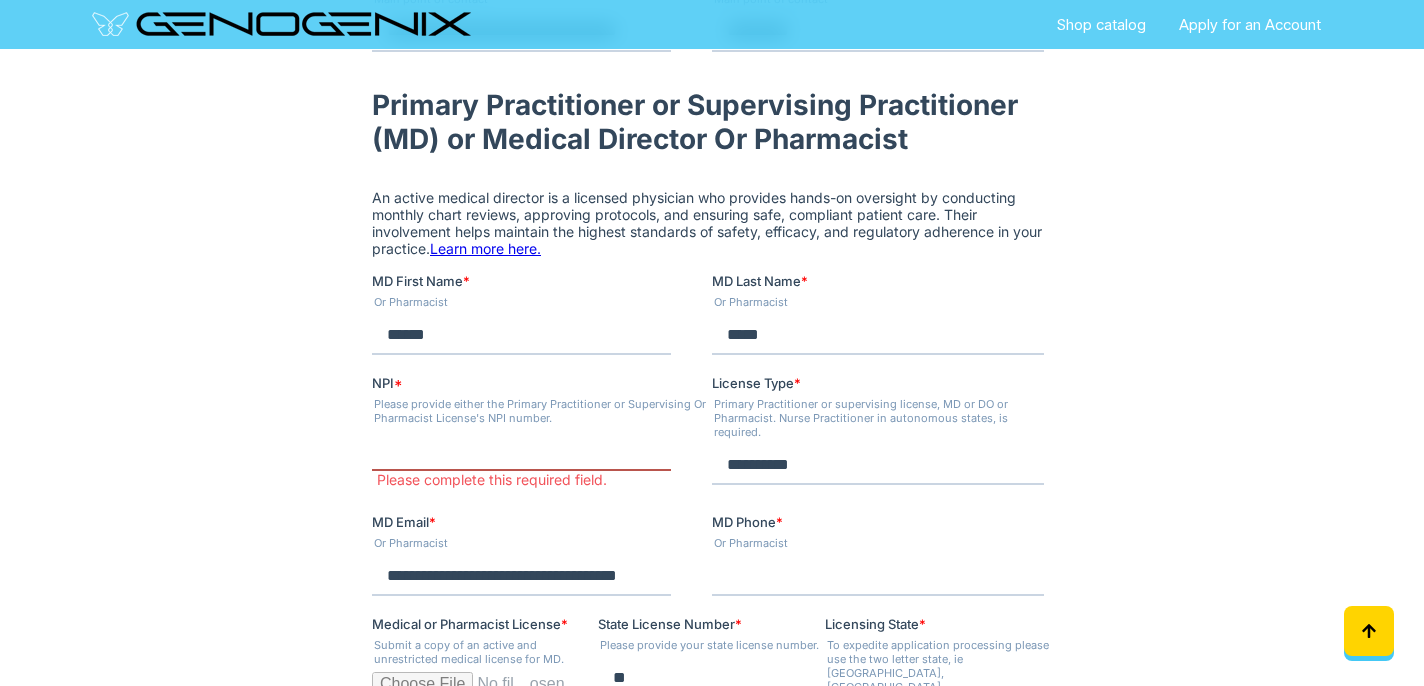 click on "NPI *" at bounding box center (521, 451) 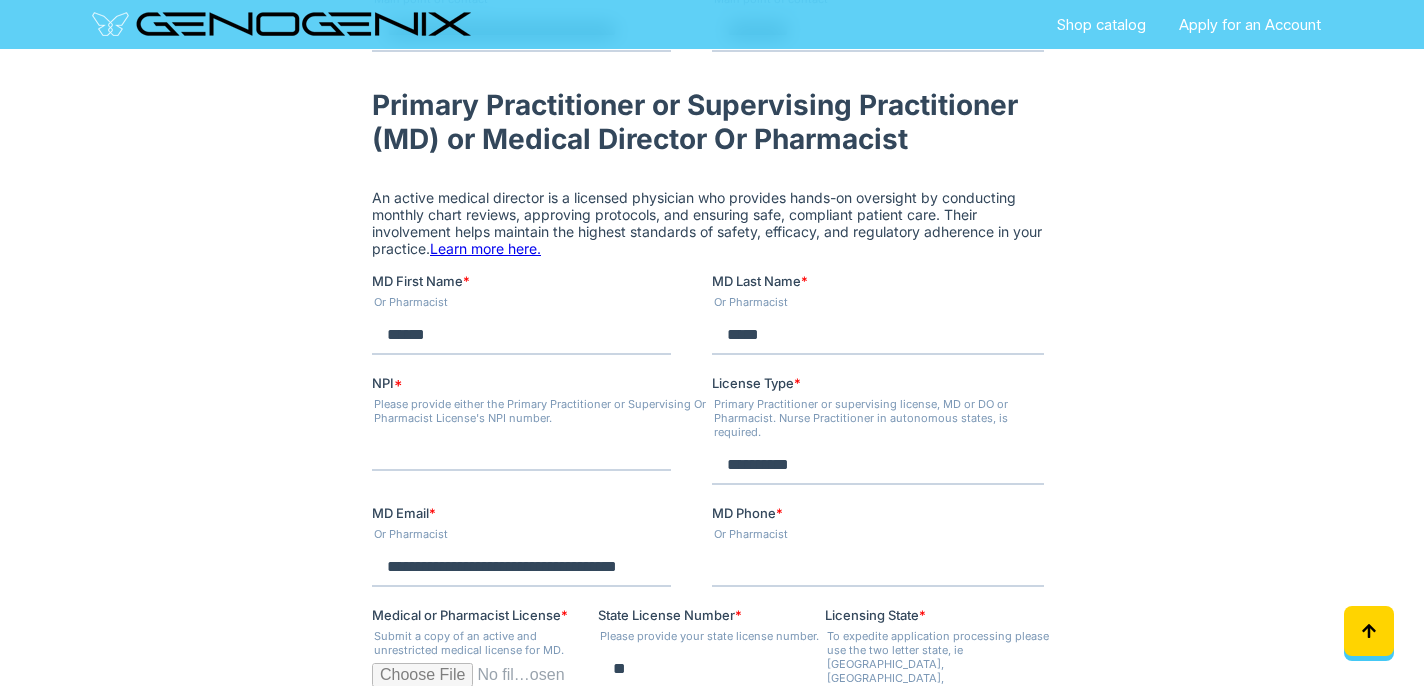 type on "**********" 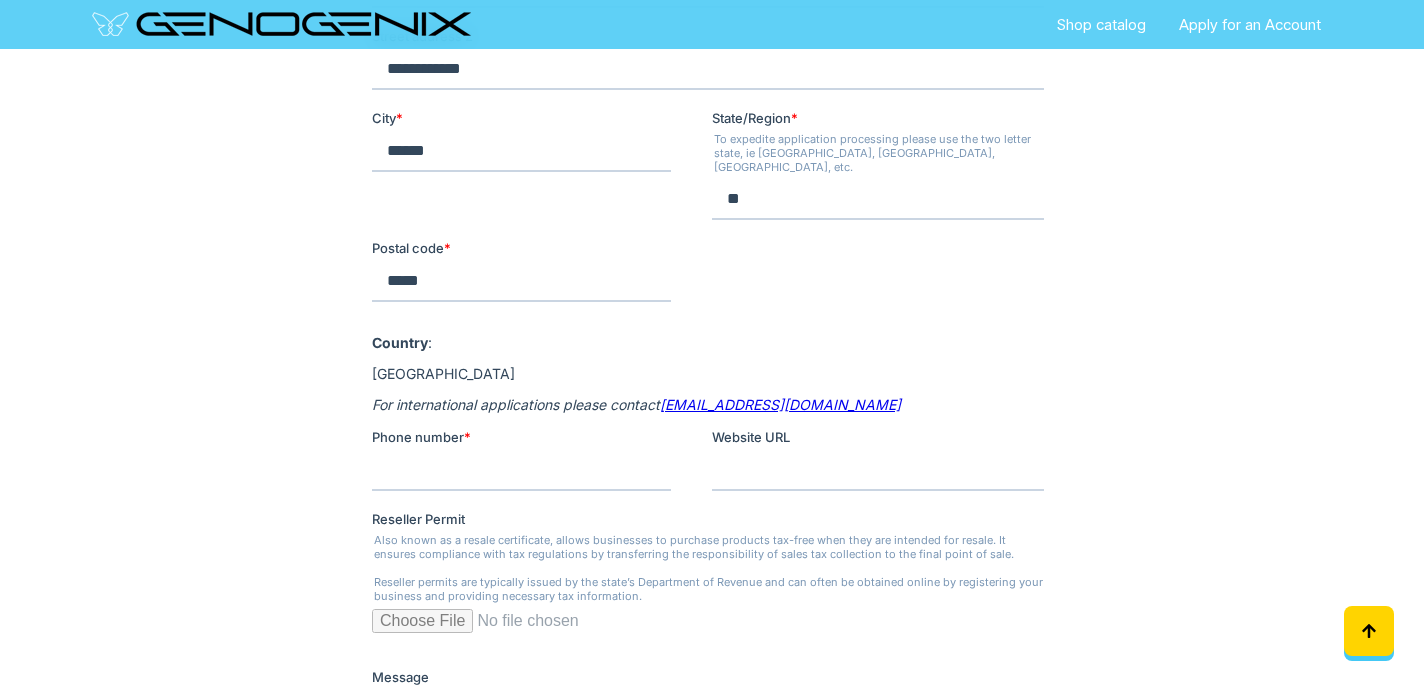 scroll, scrollTop: 1831, scrollLeft: 0, axis: vertical 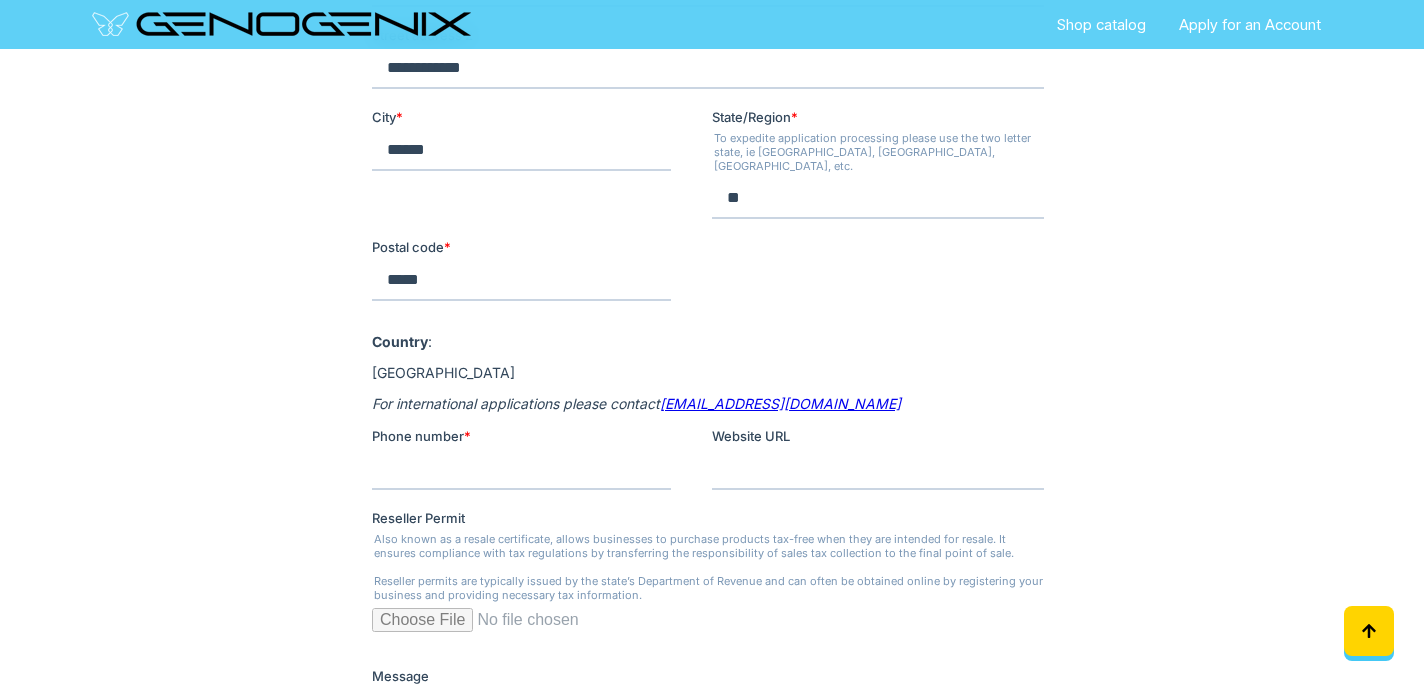 click on "Phone number *" at bounding box center [521, 470] 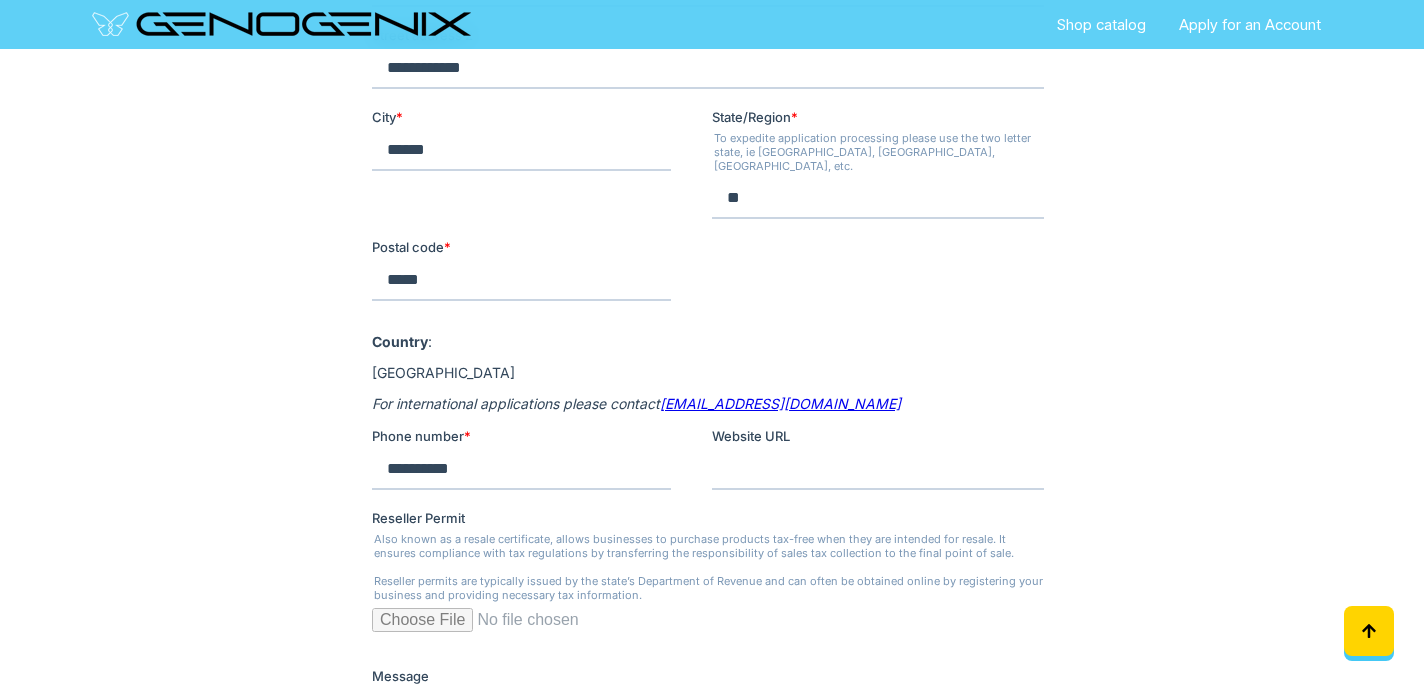 type on "**********" 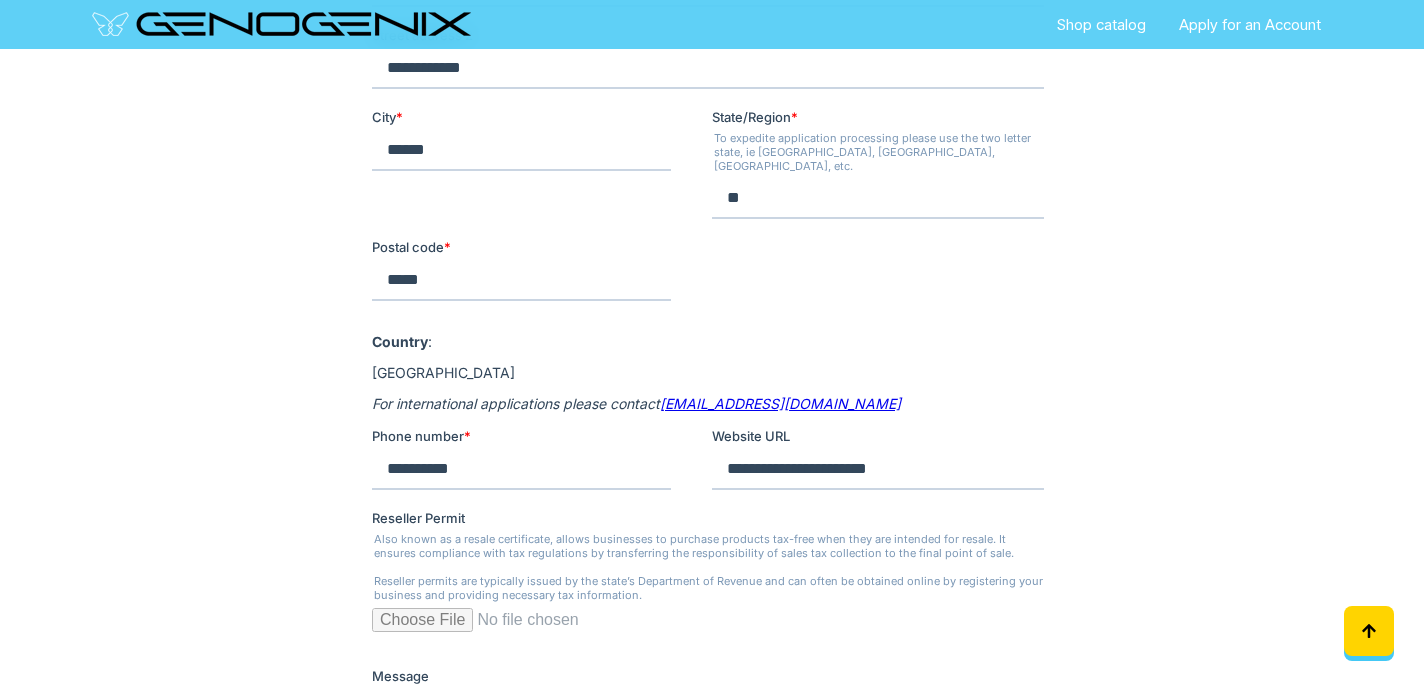 click on "**********" at bounding box center [878, 470] 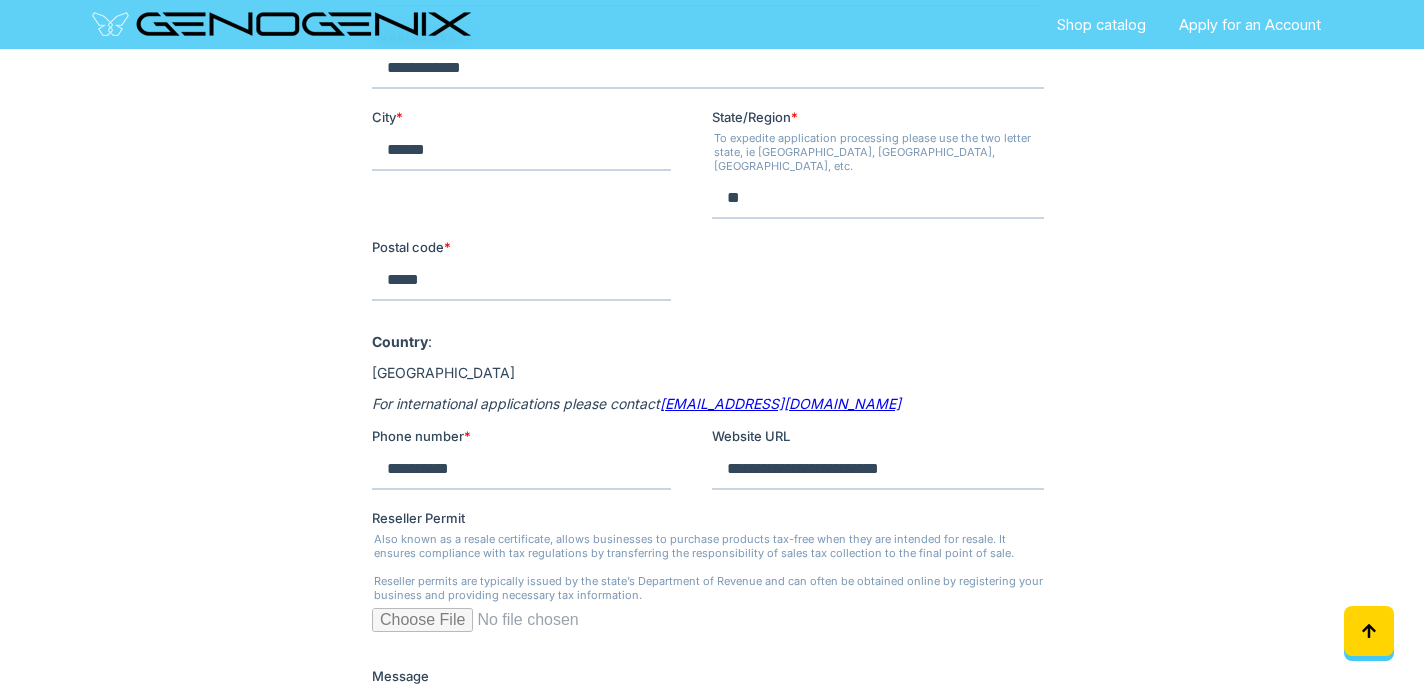 type on "**********" 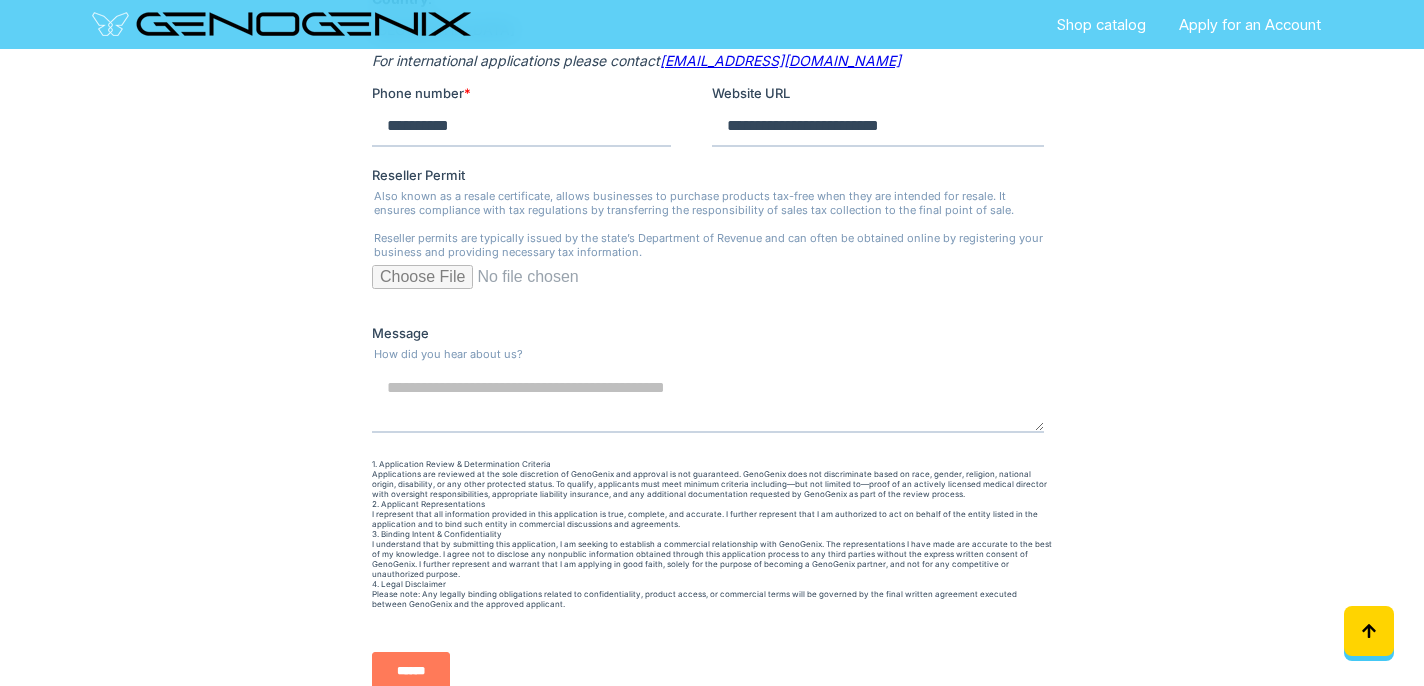 scroll, scrollTop: 2187, scrollLeft: 0, axis: vertical 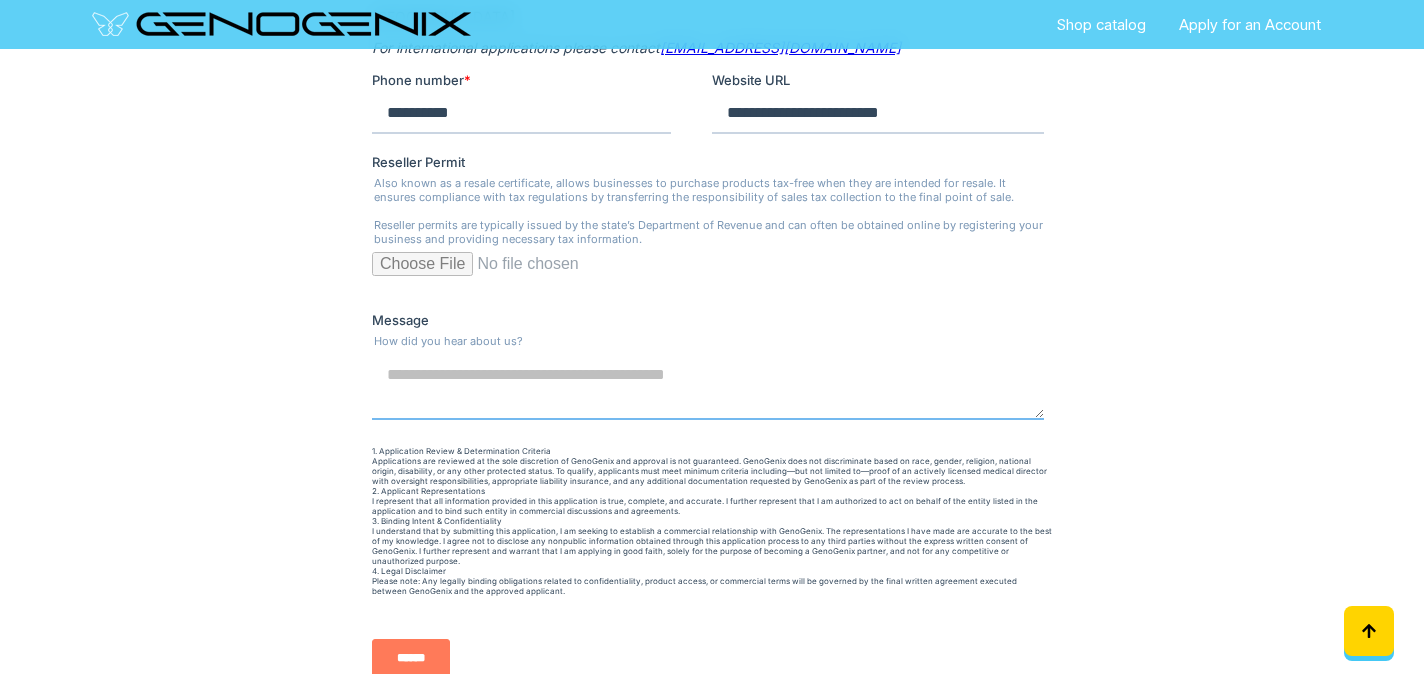 click on "Message" at bounding box center [708, 387] 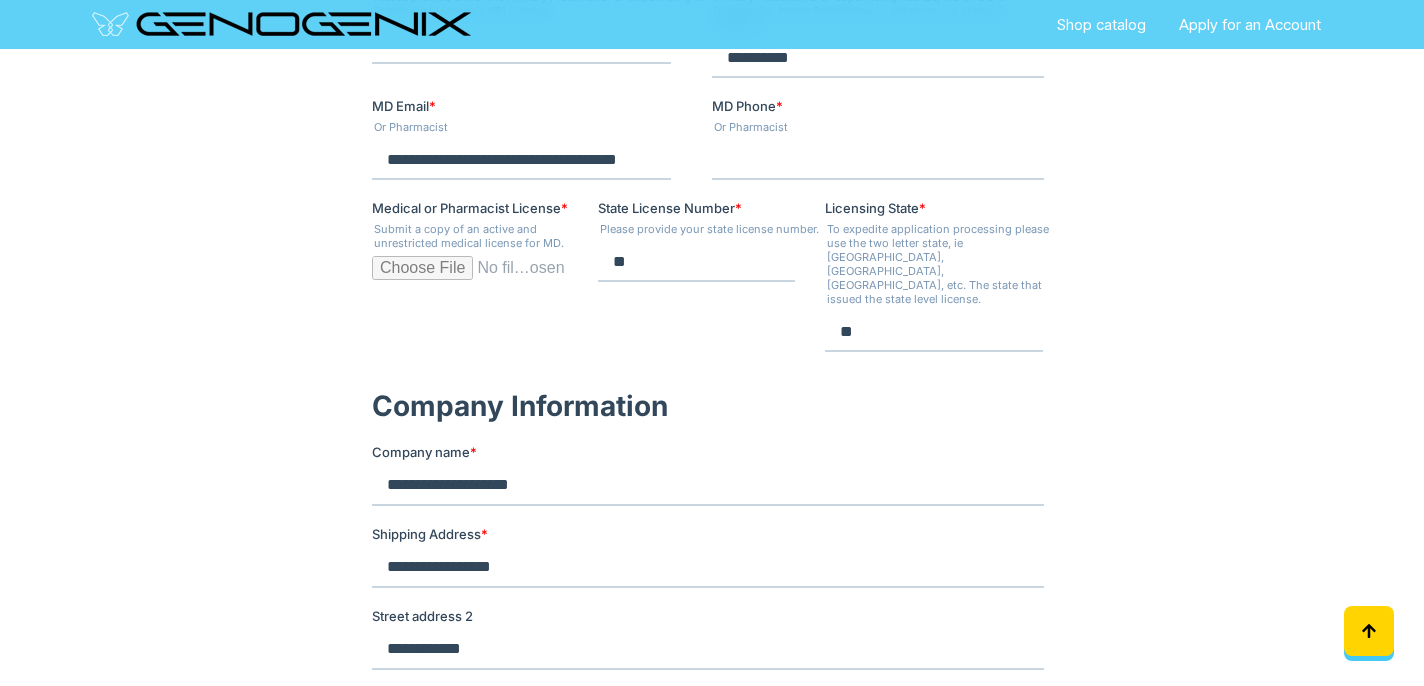 scroll, scrollTop: 1249, scrollLeft: 0, axis: vertical 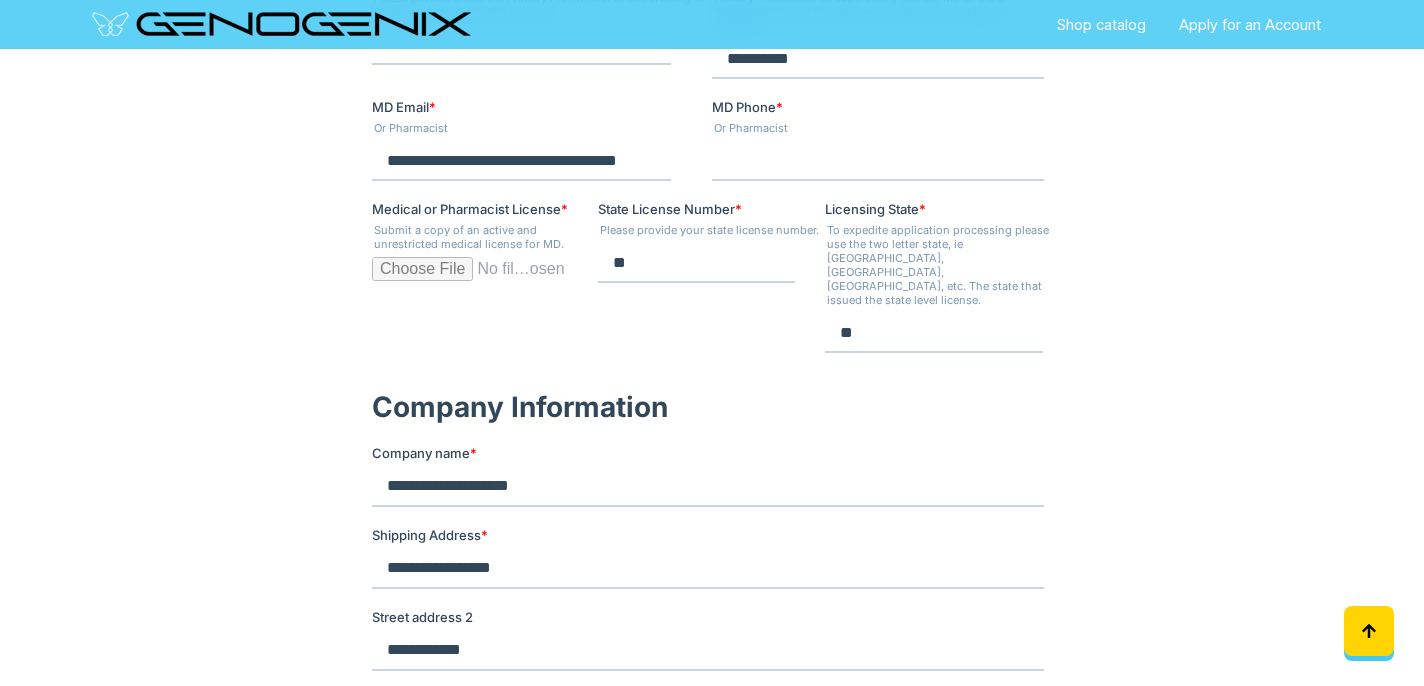 click on "Submit a copy of an active and unrestricted medical license for MD." at bounding box center (485, 237) 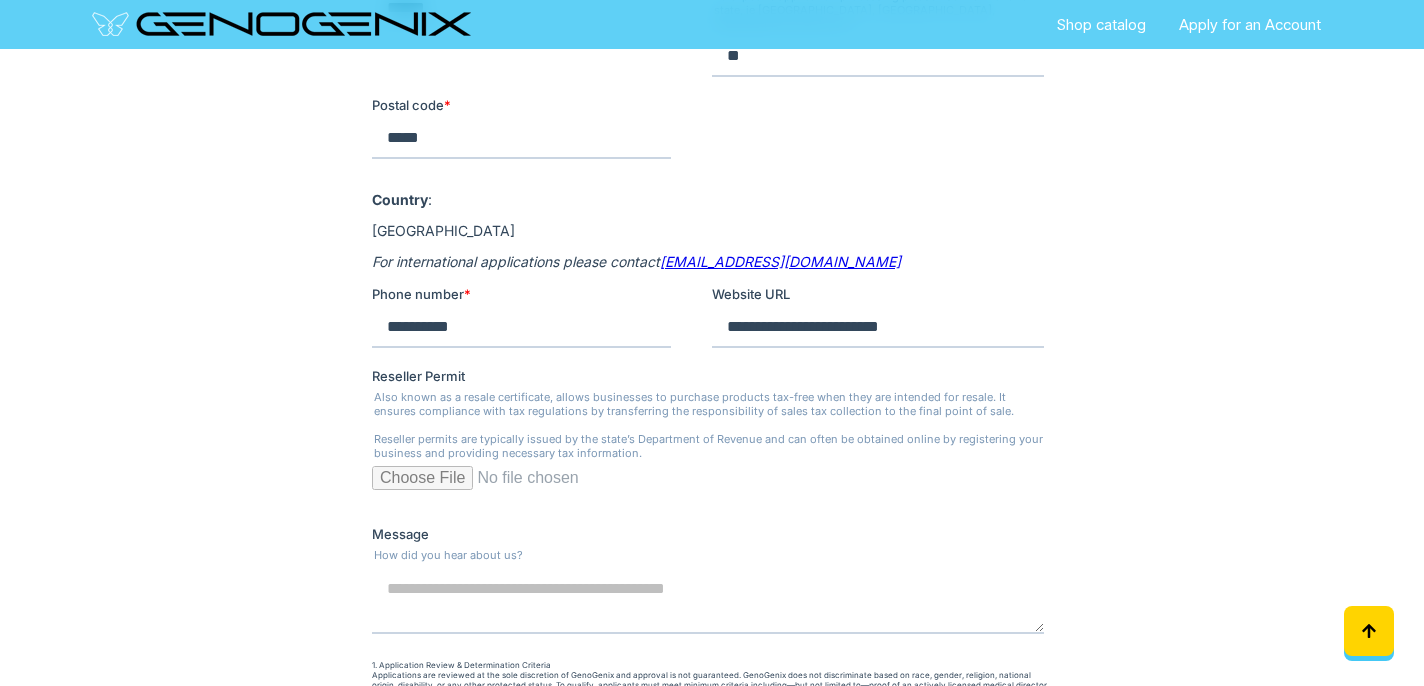 scroll, scrollTop: 1970, scrollLeft: 0, axis: vertical 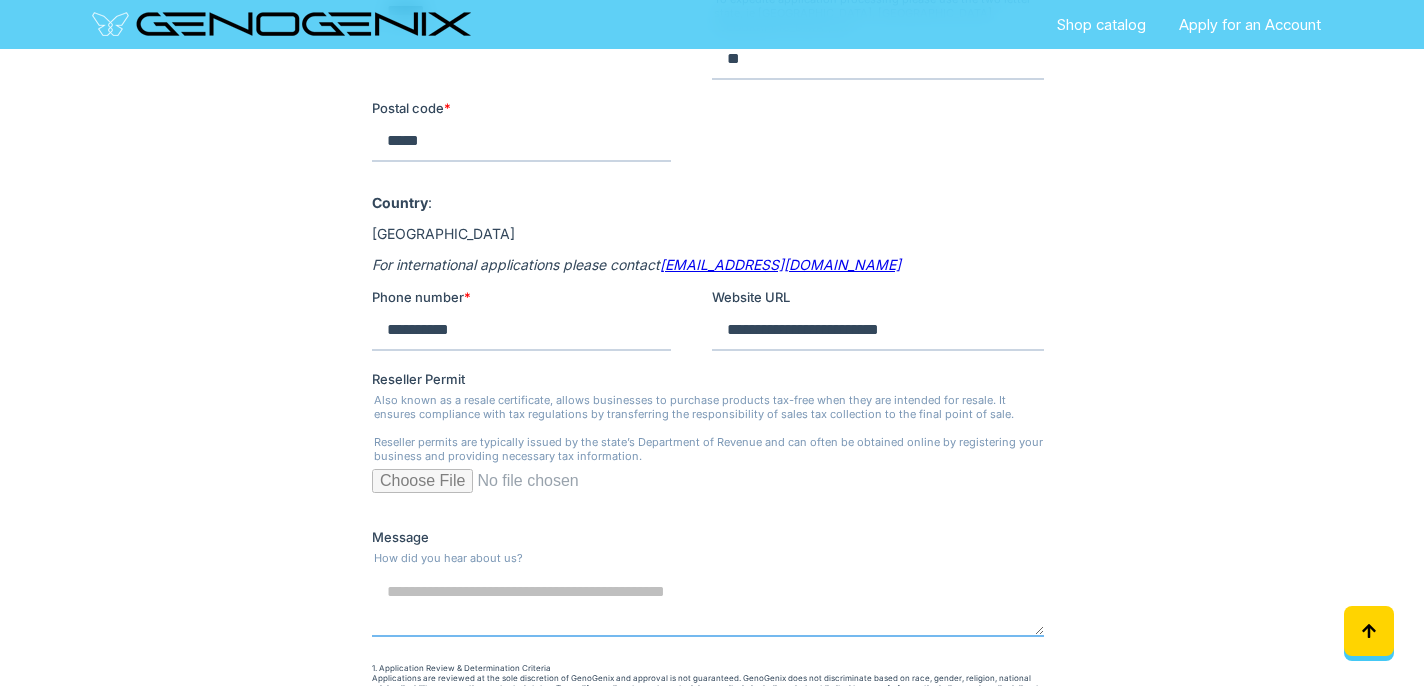 click on "Message" at bounding box center (708, 604) 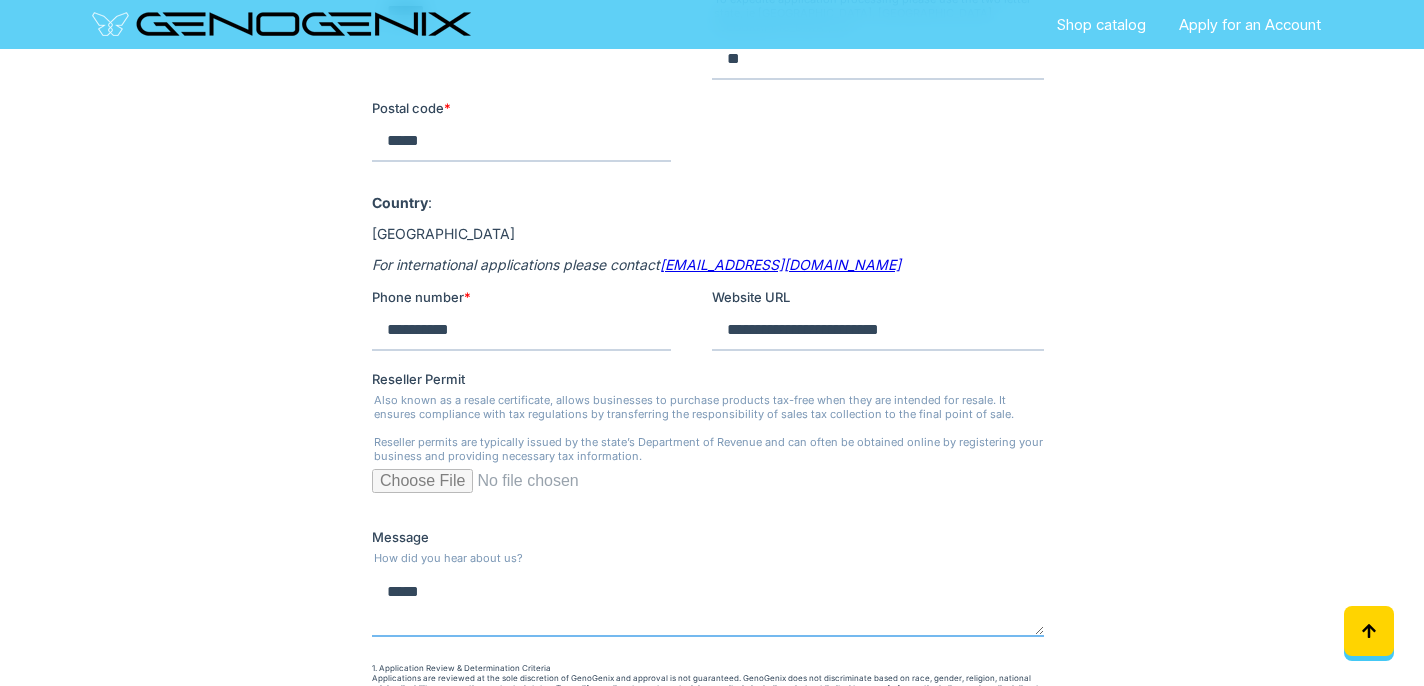 type on "*****" 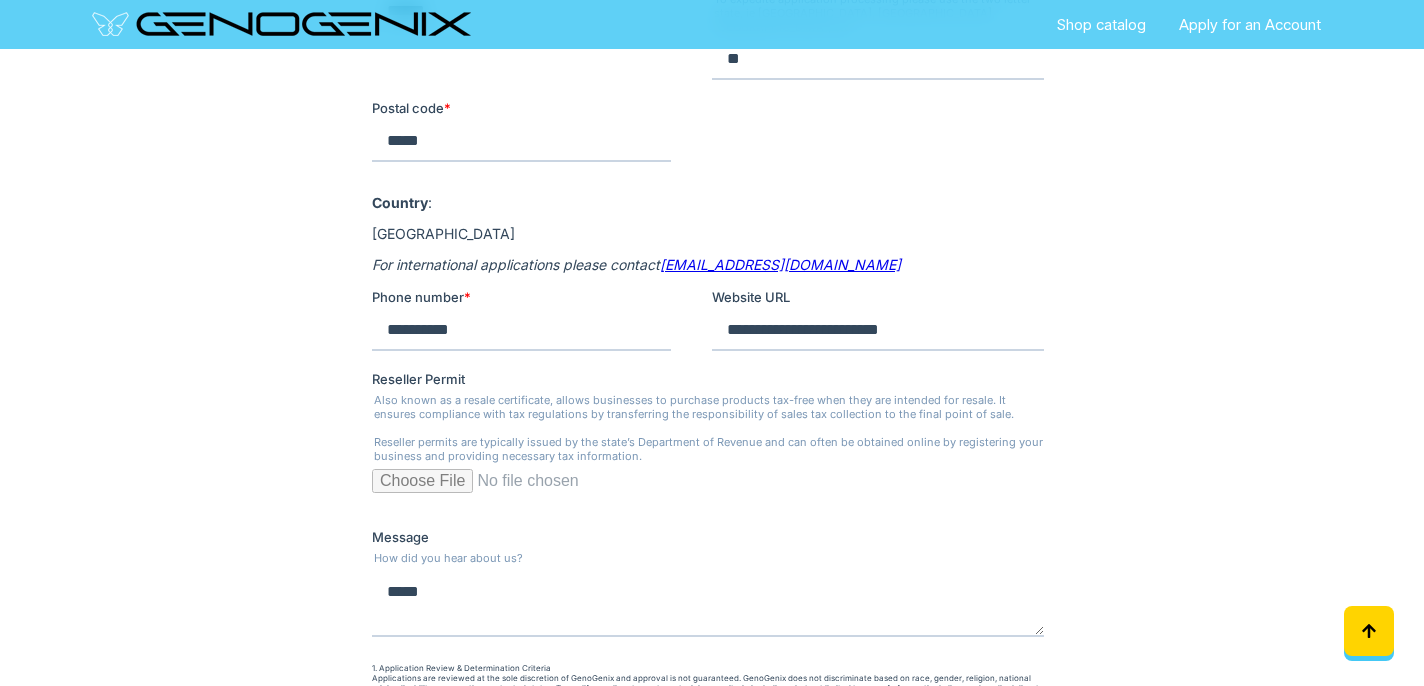 click at bounding box center [712, -202] 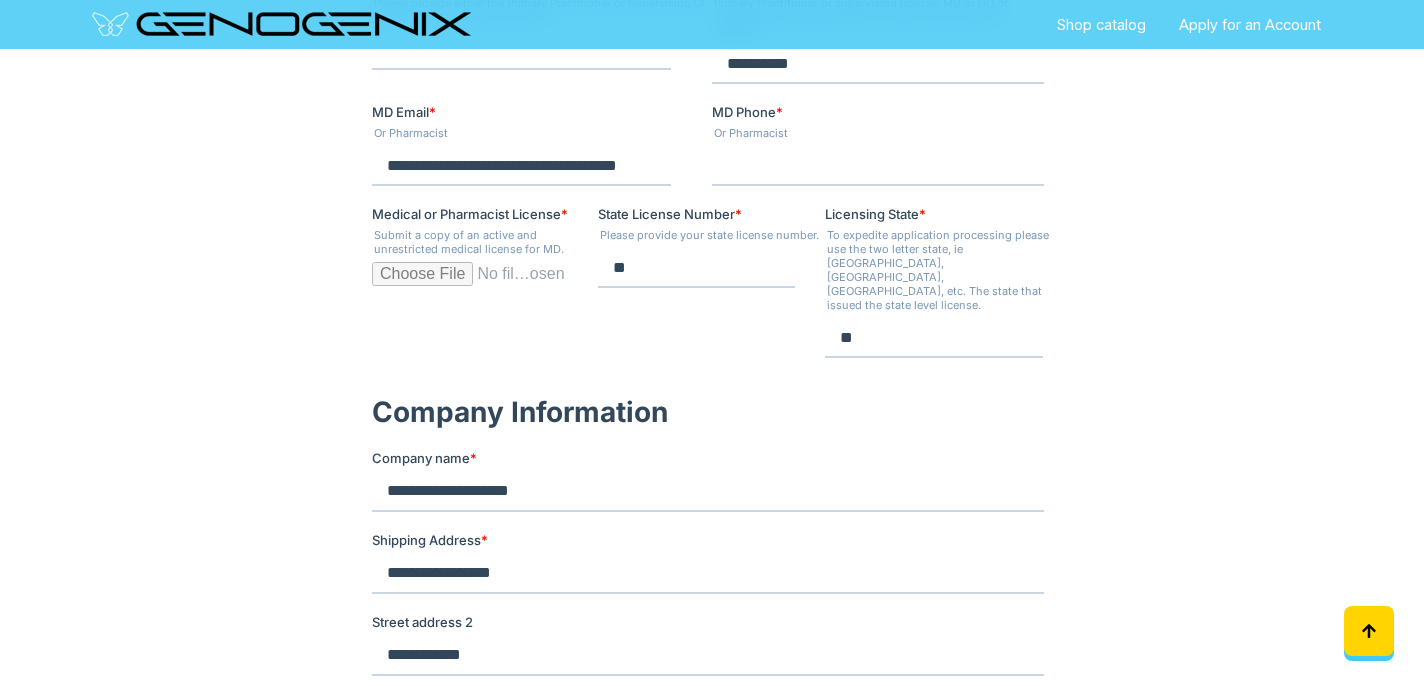 scroll, scrollTop: 1242, scrollLeft: 0, axis: vertical 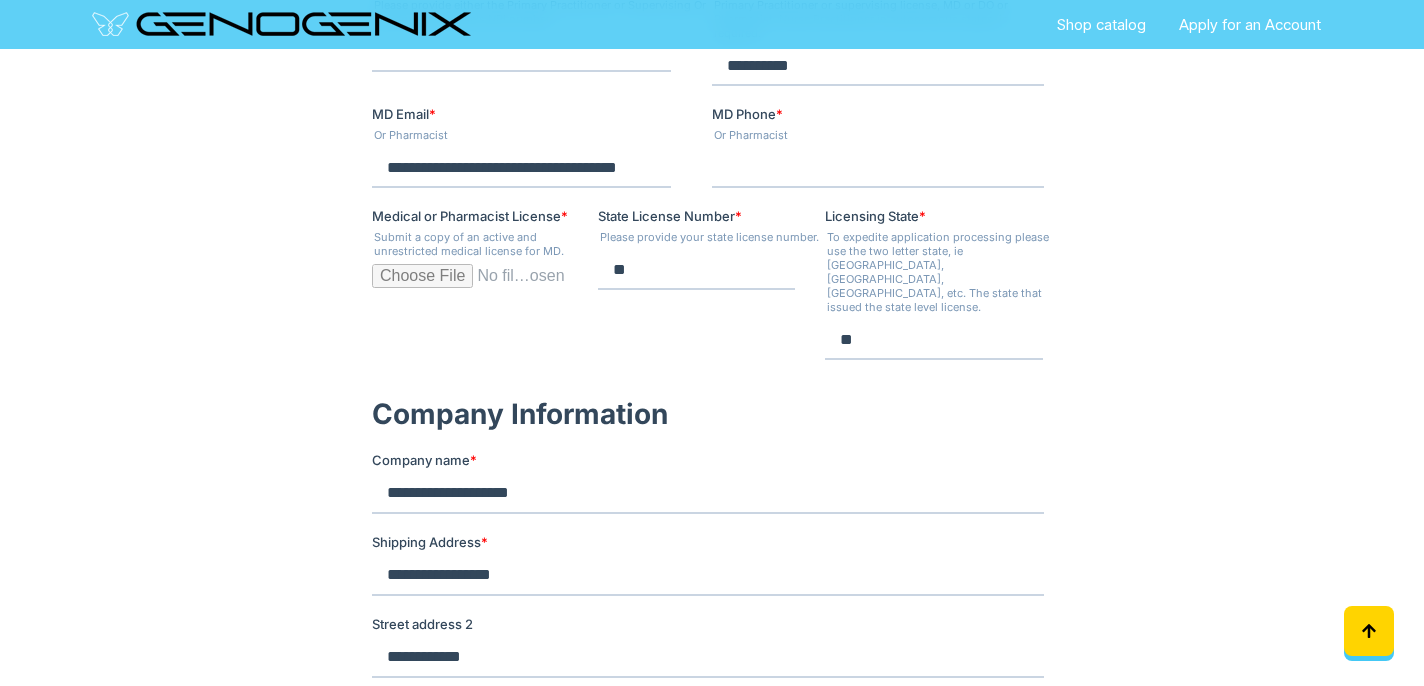 click on "Medical or Pharmacist License *" at bounding box center [470, 284] 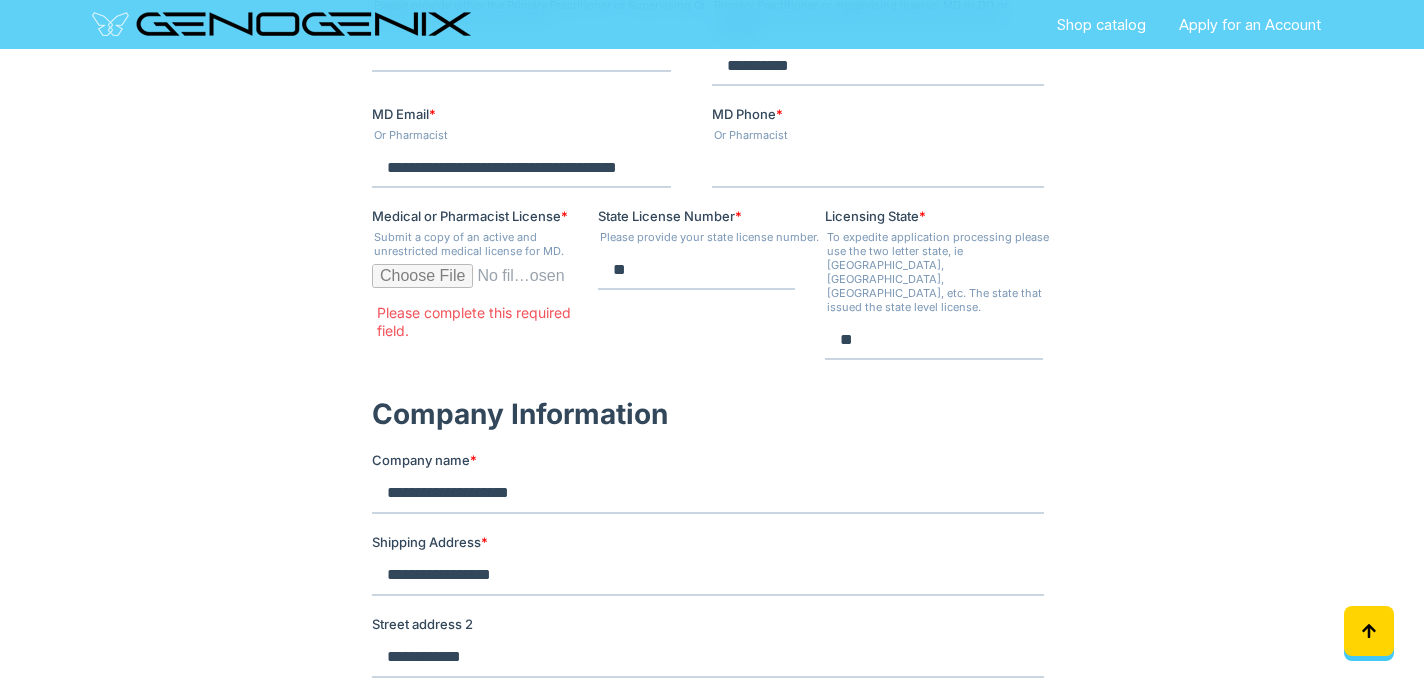click on "Medical or Pharmacist License *" at bounding box center (470, 284) 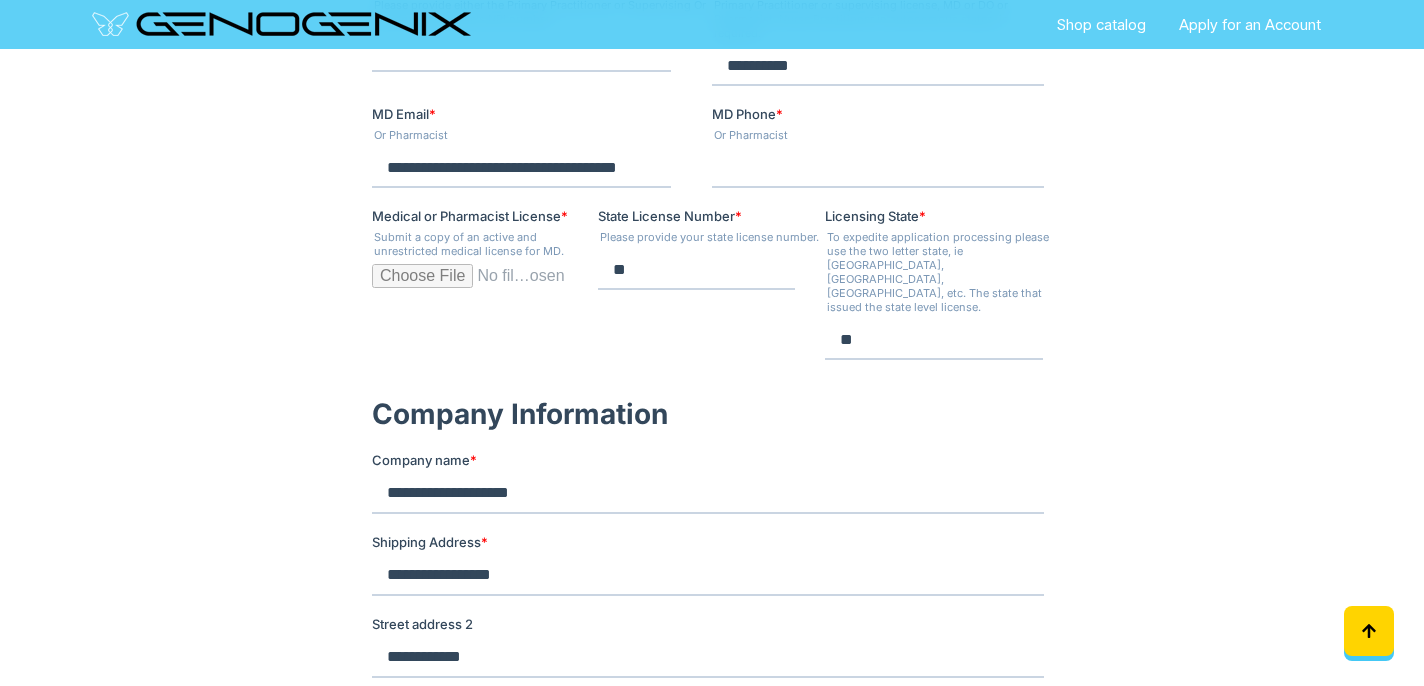 click on "Medical or Pharmacist License *" at bounding box center (470, 284) 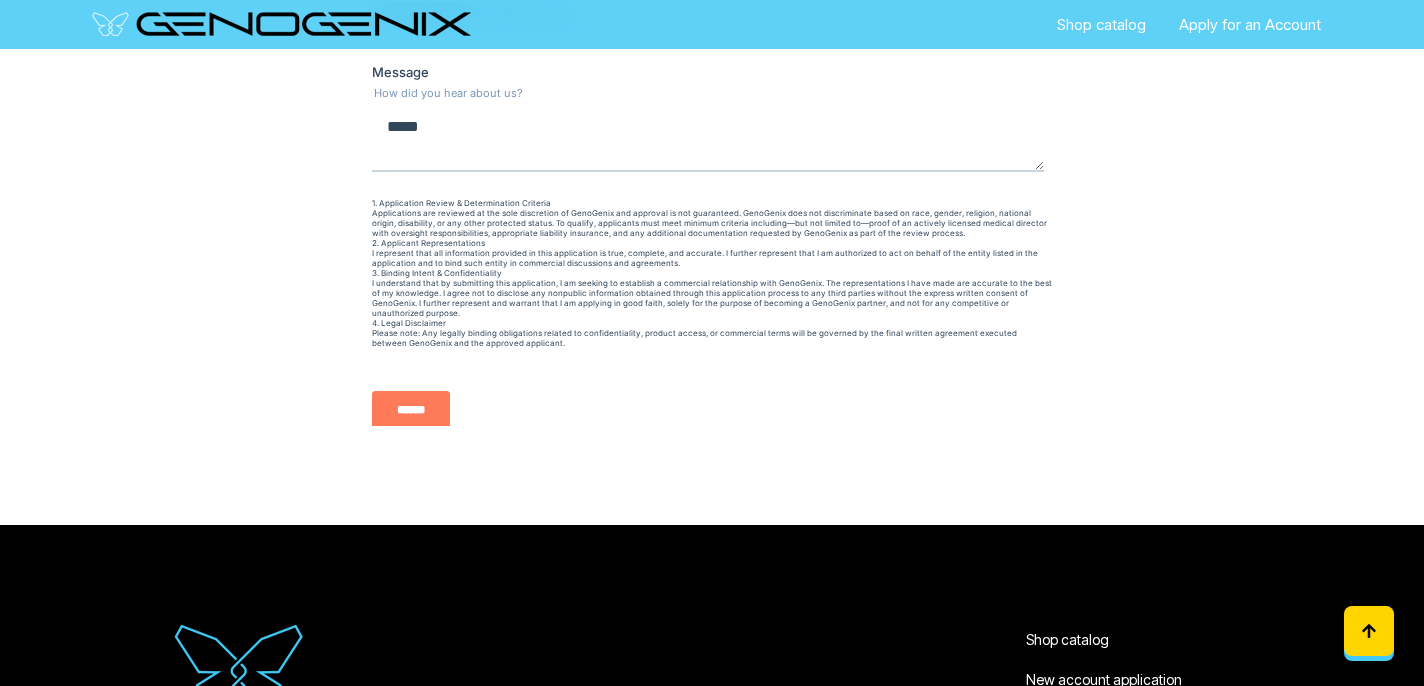 scroll, scrollTop: 2516, scrollLeft: 0, axis: vertical 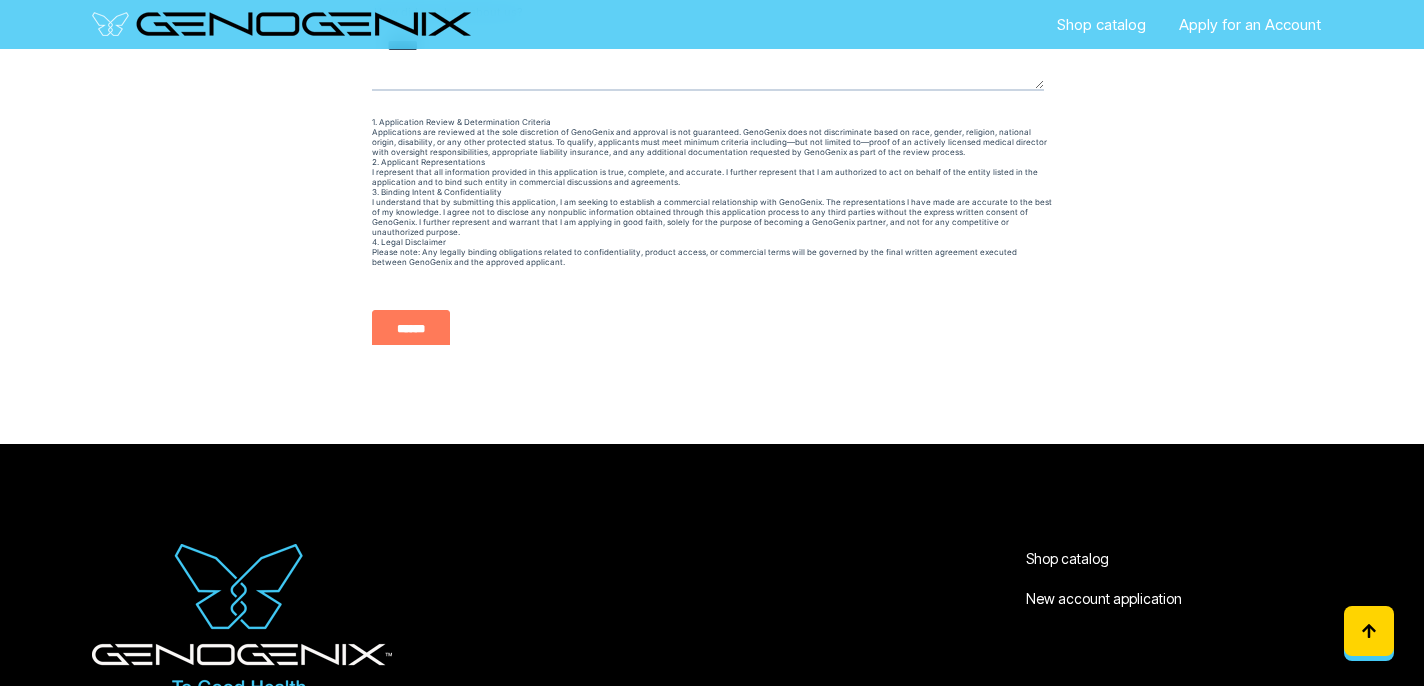 click on "******" at bounding box center [411, 329] 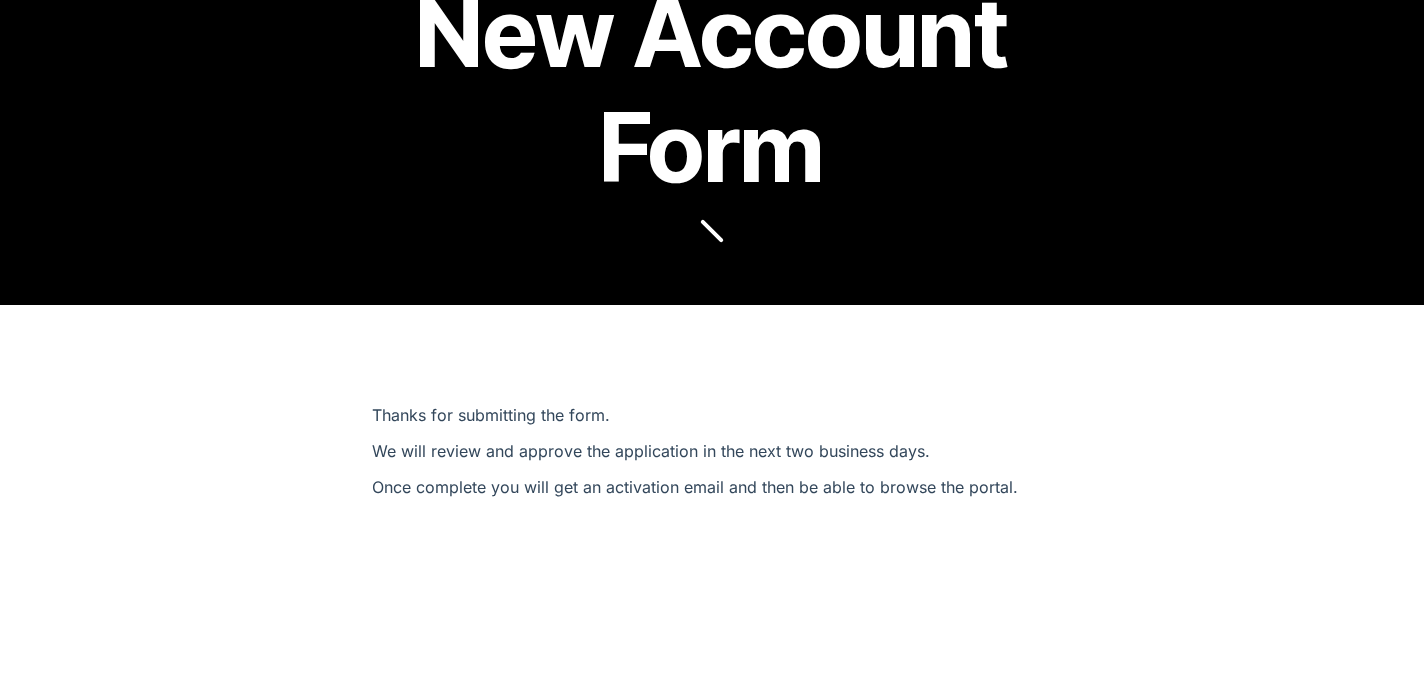 scroll, scrollTop: 210, scrollLeft: 0, axis: vertical 